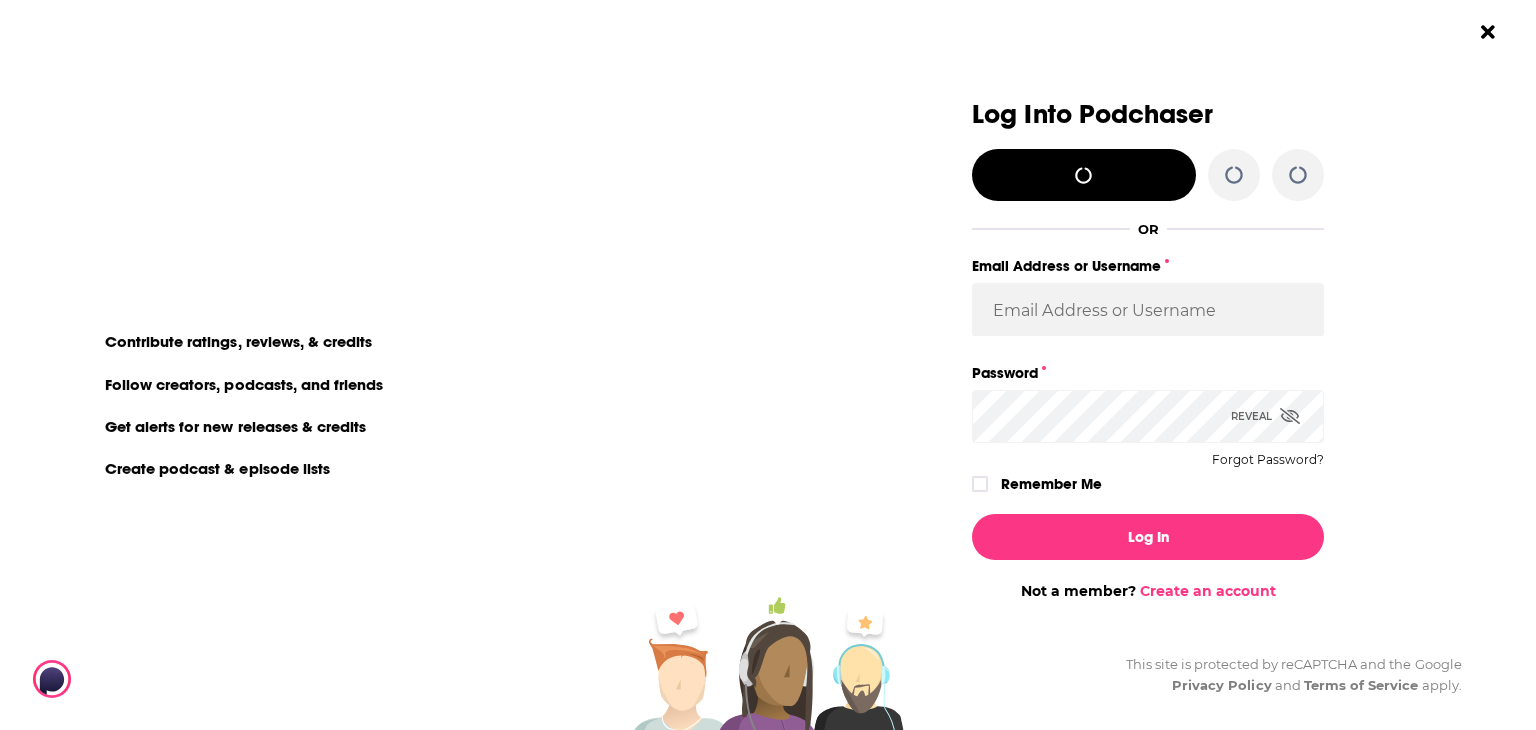 type 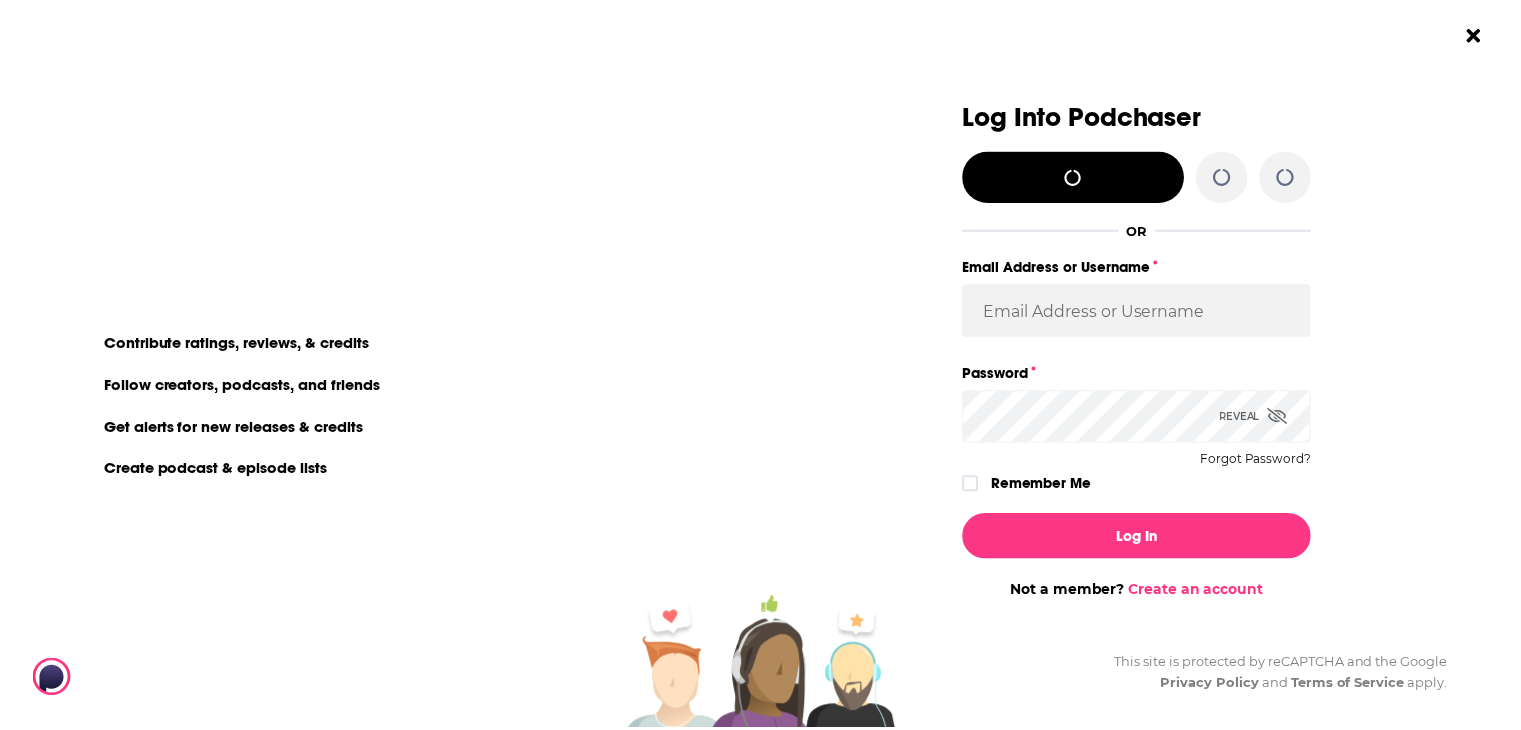scroll, scrollTop: 0, scrollLeft: 0, axis: both 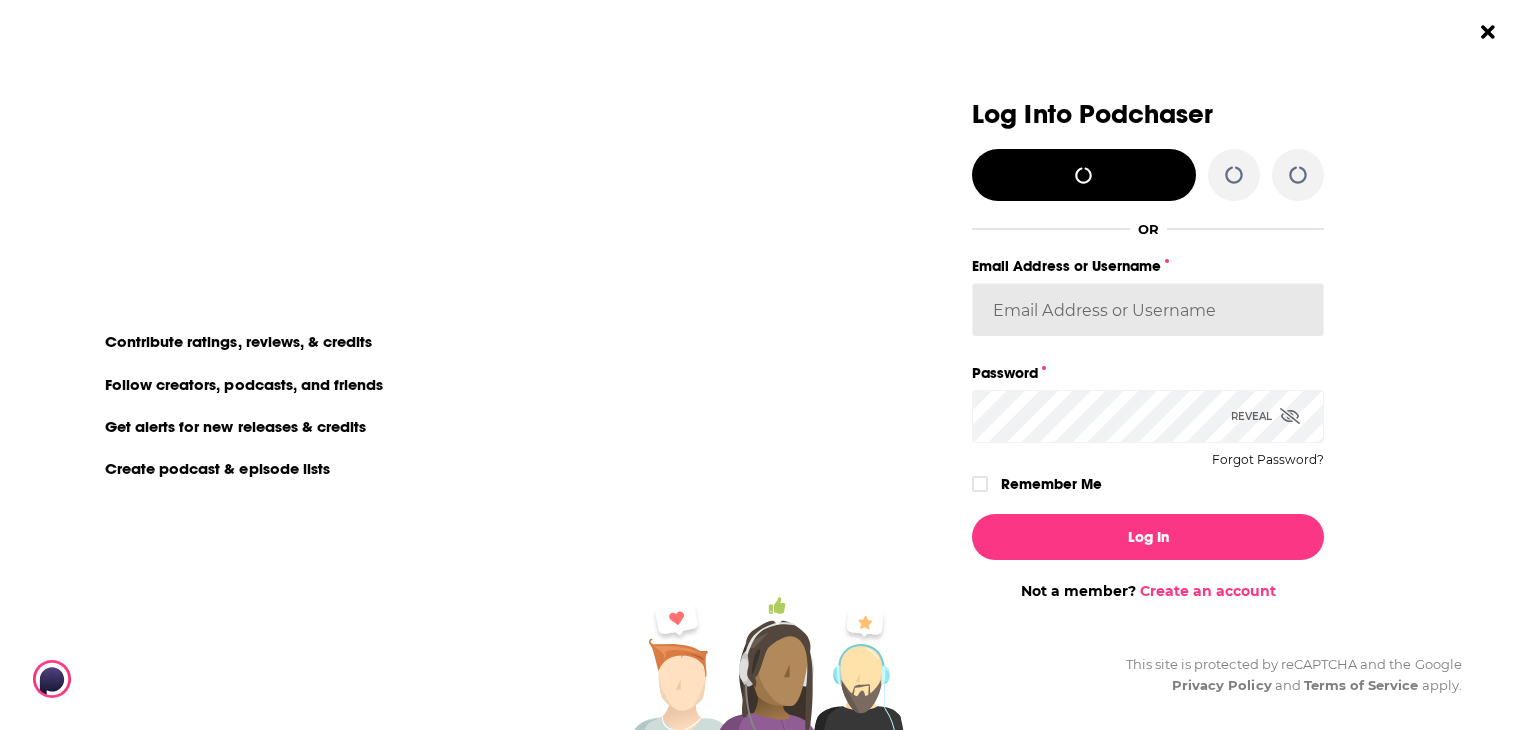 type on "madeleinelbrownkensington" 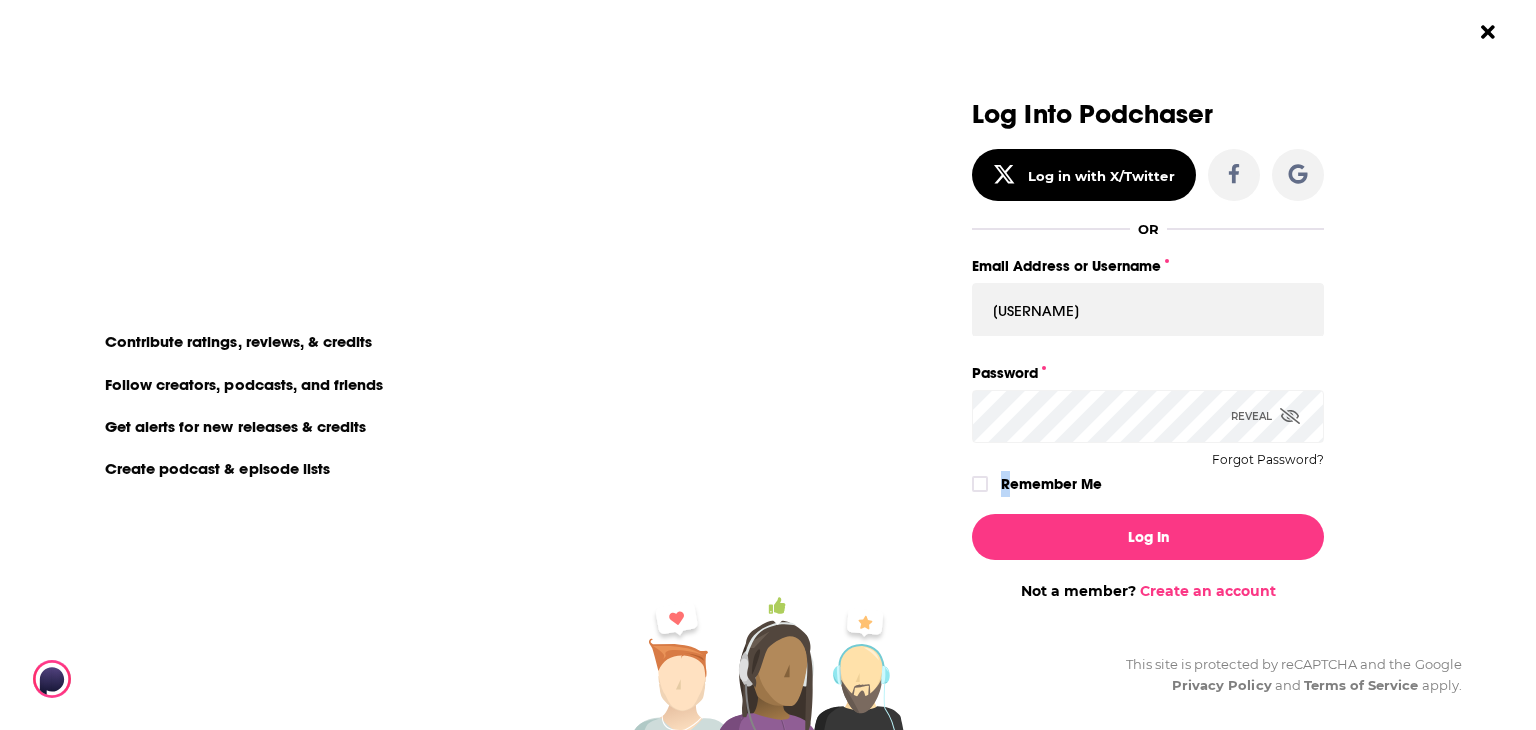 click on "Remember Me" at bounding box center [1051, 484] 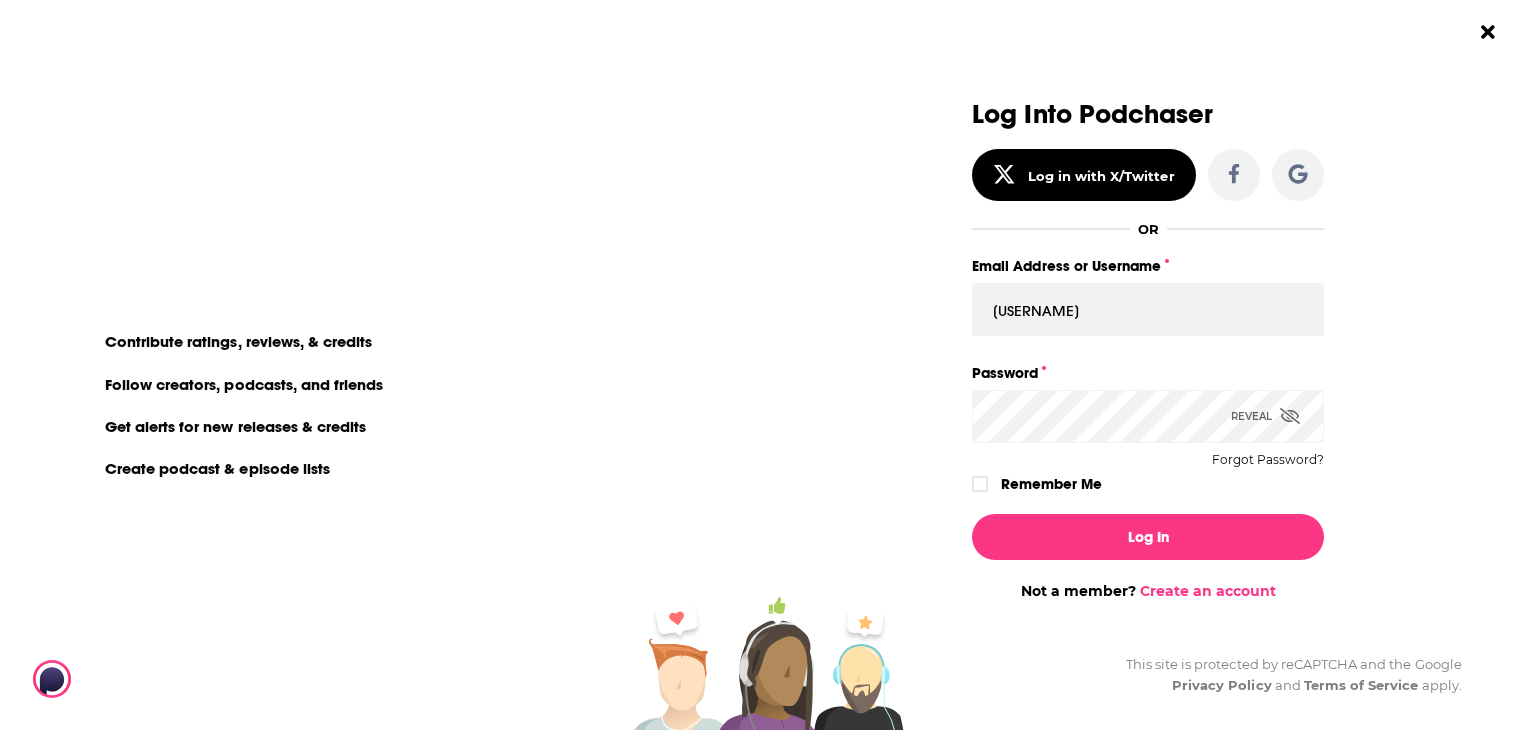 click at bounding box center (982, 484) 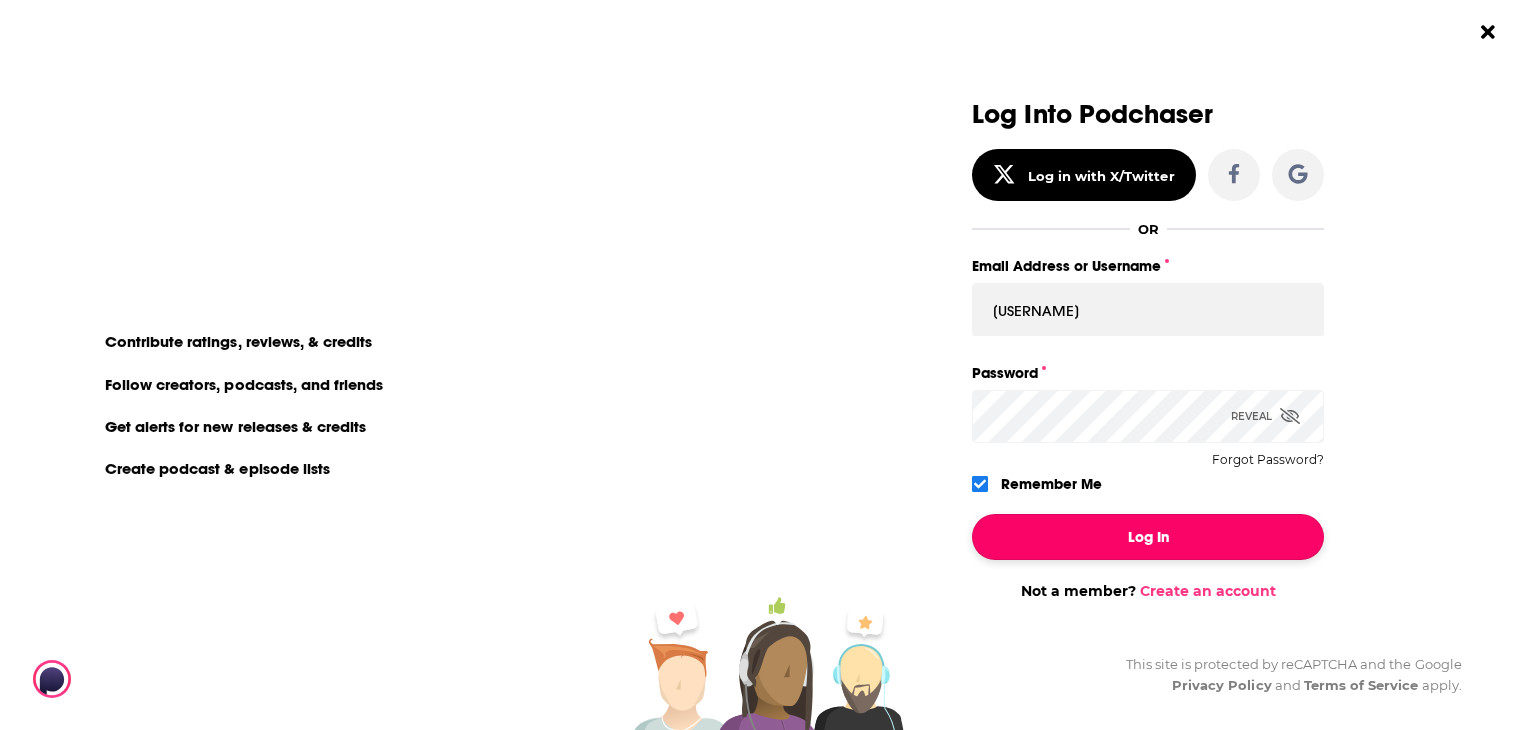 click on "Log In" at bounding box center [1148, 537] 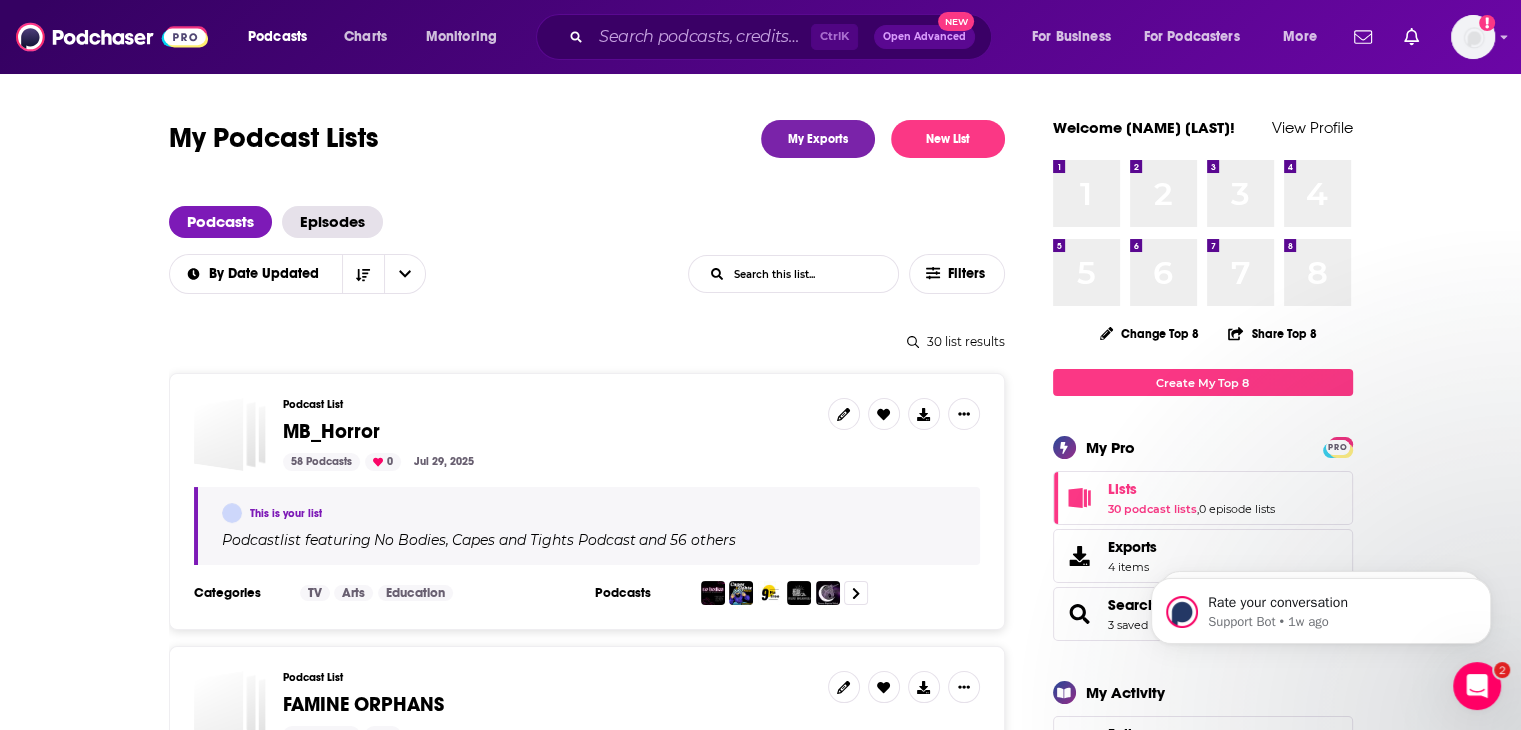 scroll, scrollTop: 0, scrollLeft: 0, axis: both 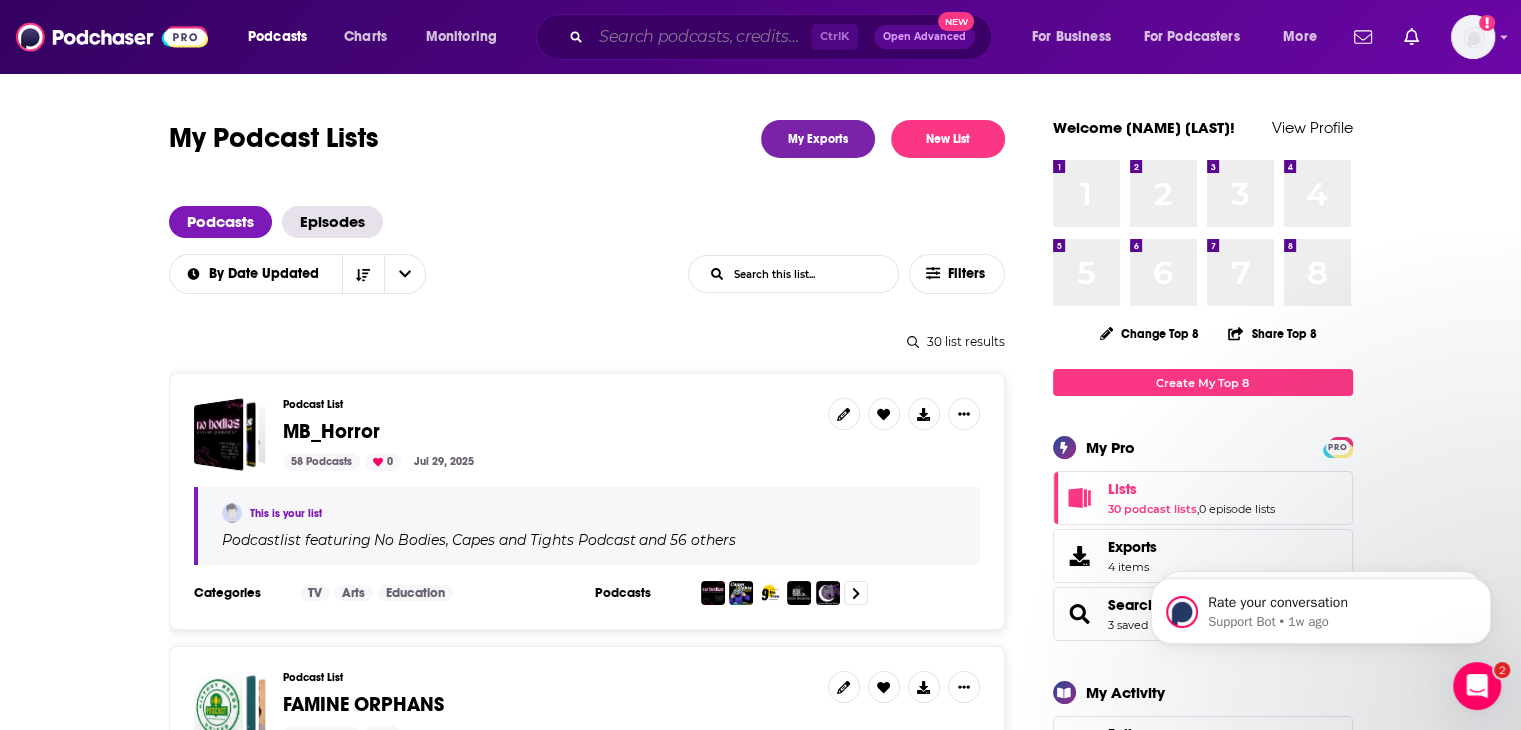 click at bounding box center (701, 37) 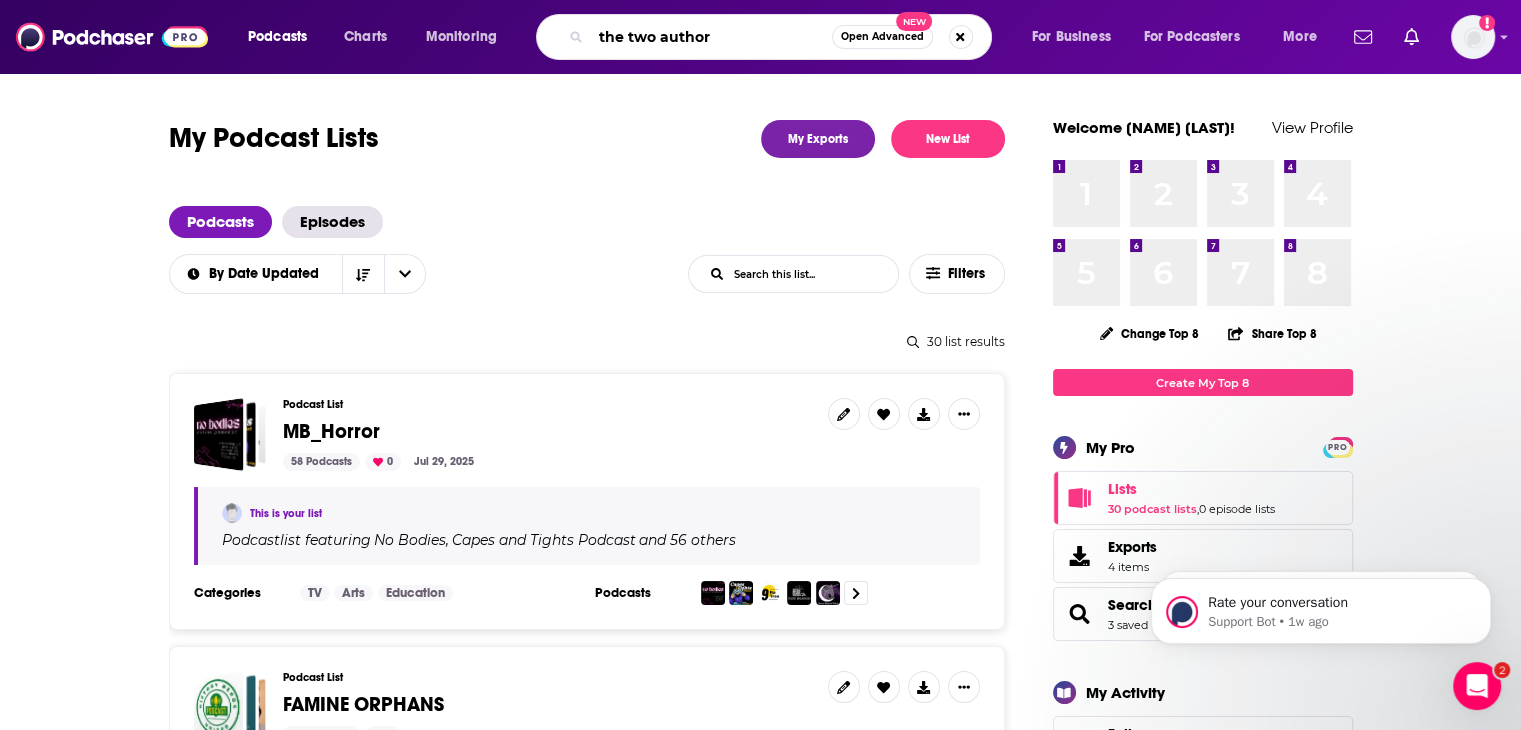 type on "the two authors" 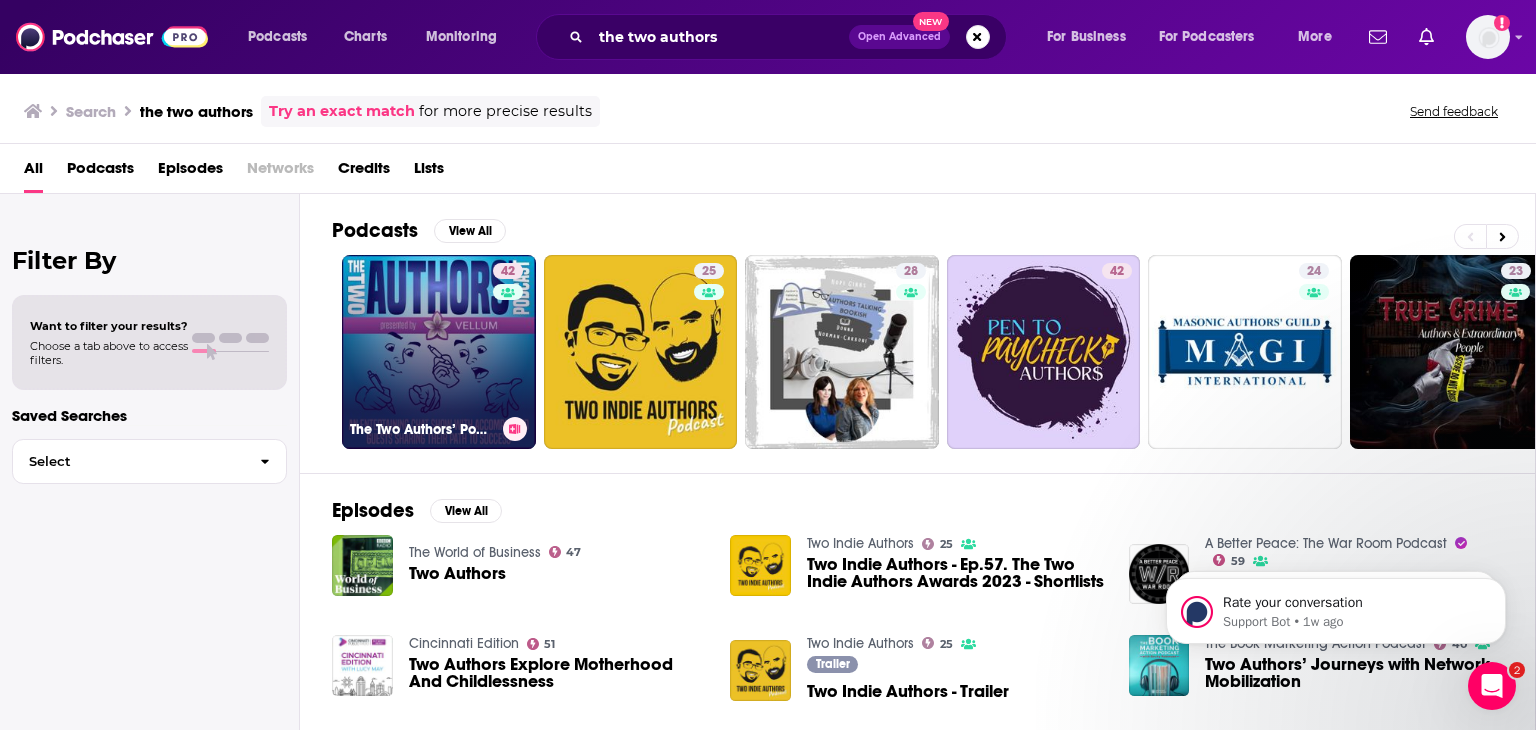 click on "42 The Two Authors’ Podcast" at bounding box center (439, 352) 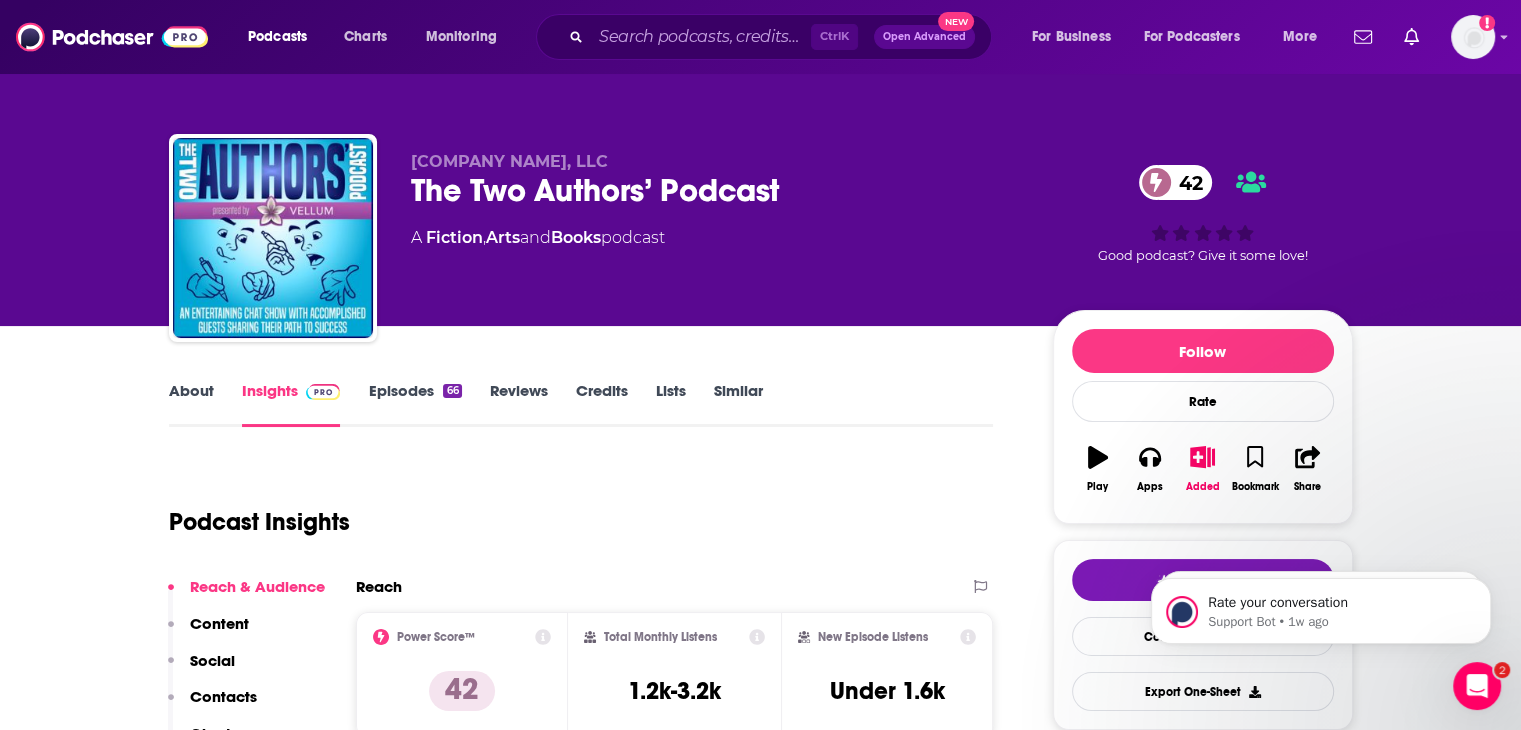 scroll, scrollTop: 200, scrollLeft: 0, axis: vertical 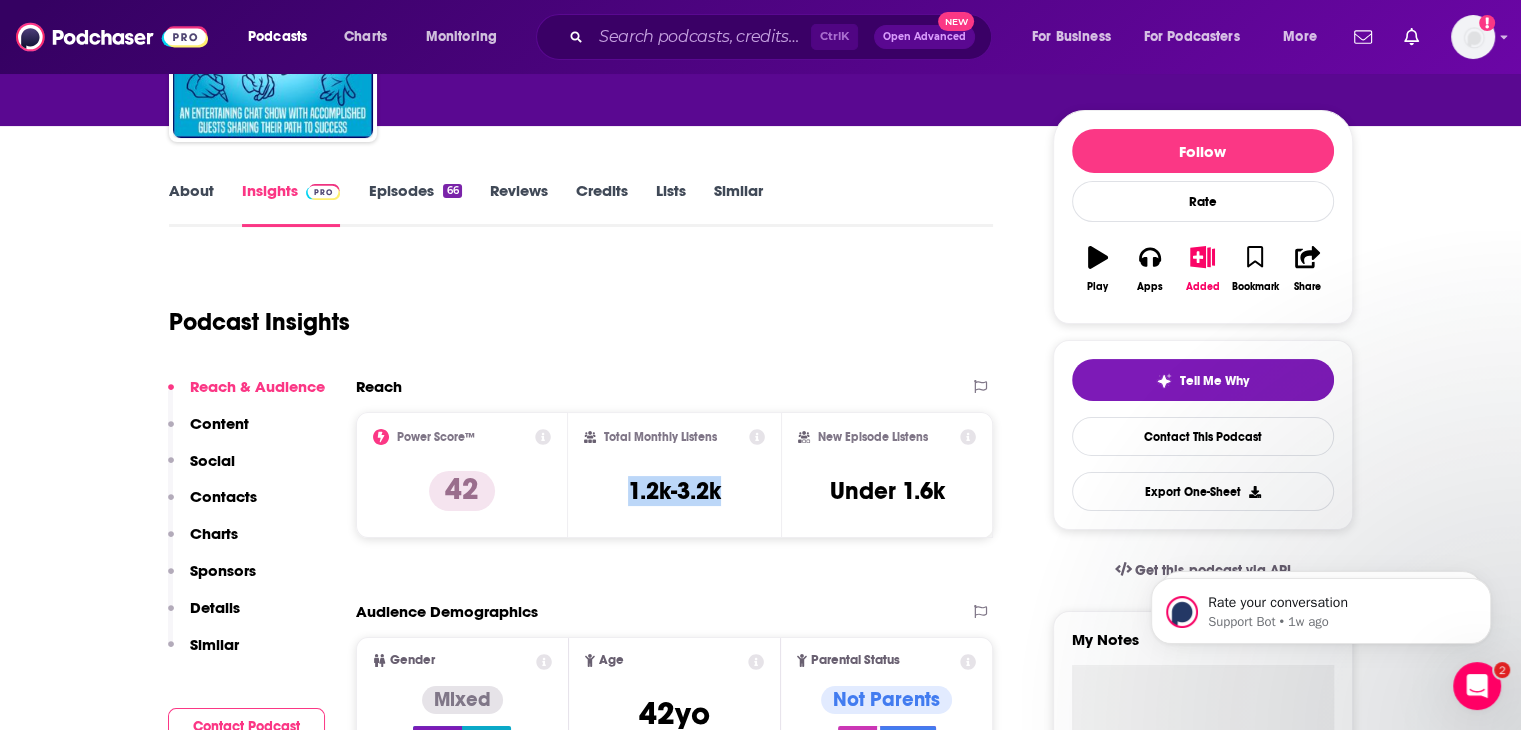 drag, startPoint x: 728, startPoint y: 499, endPoint x: 617, endPoint y: 491, distance: 111.28792 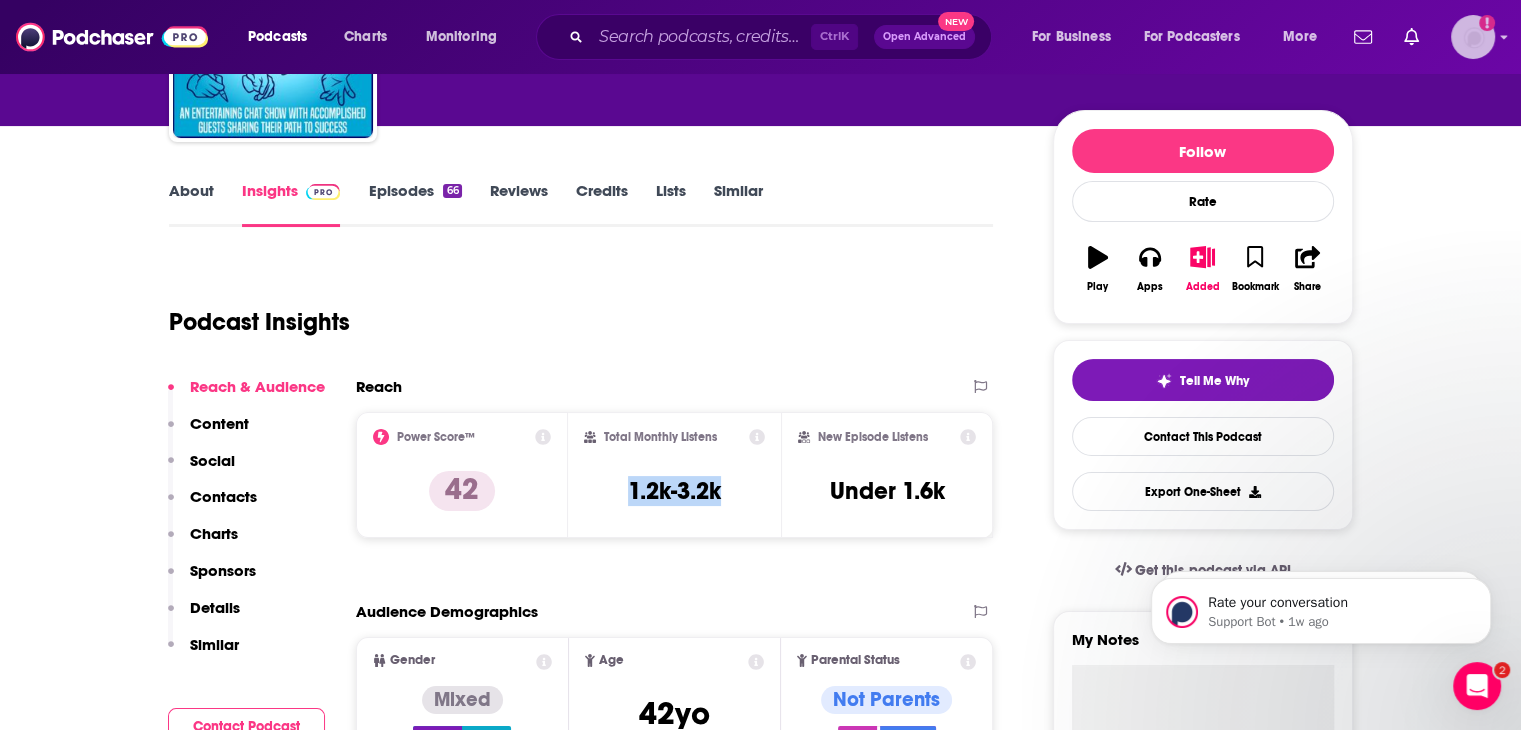 click at bounding box center [1473, 37] 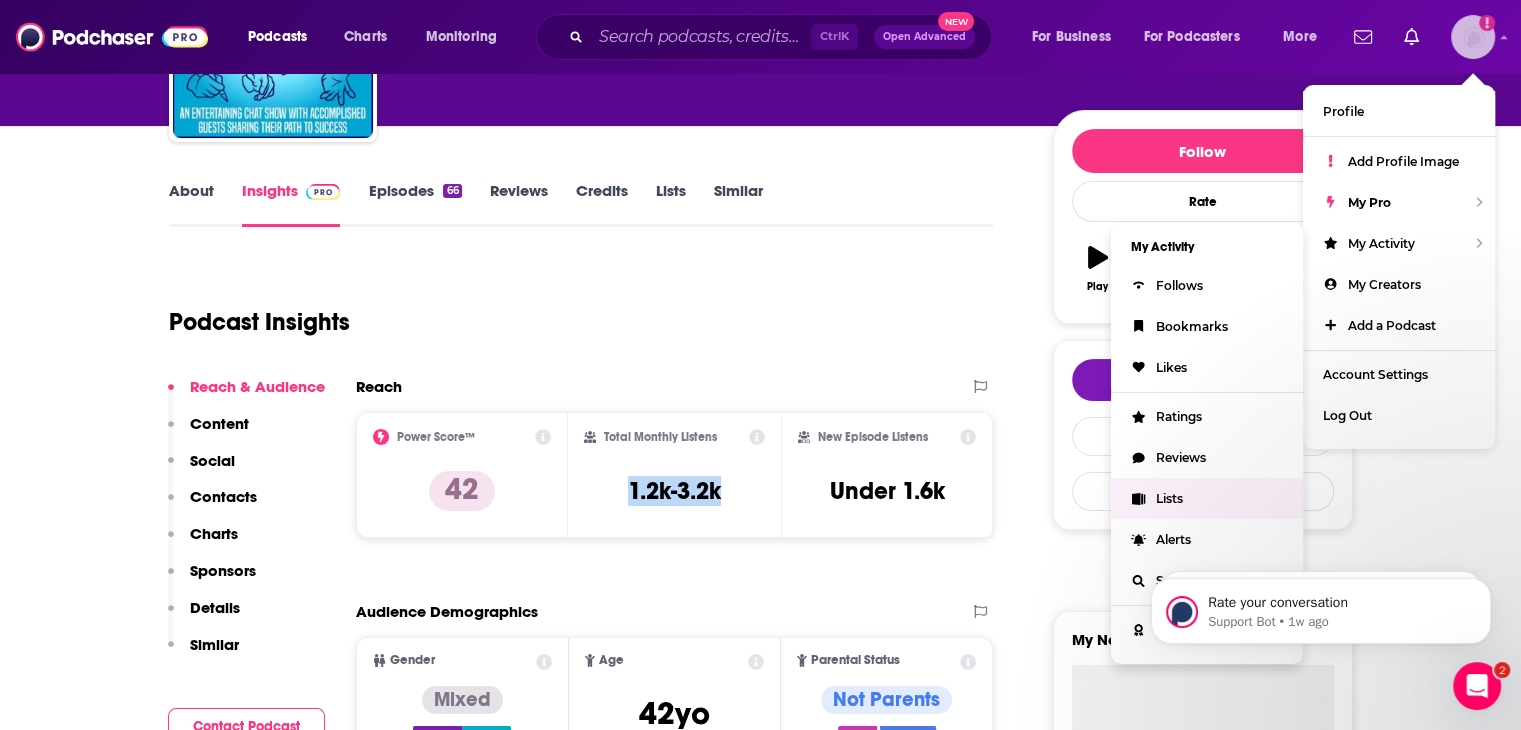 click on "Lists" at bounding box center (1169, 498) 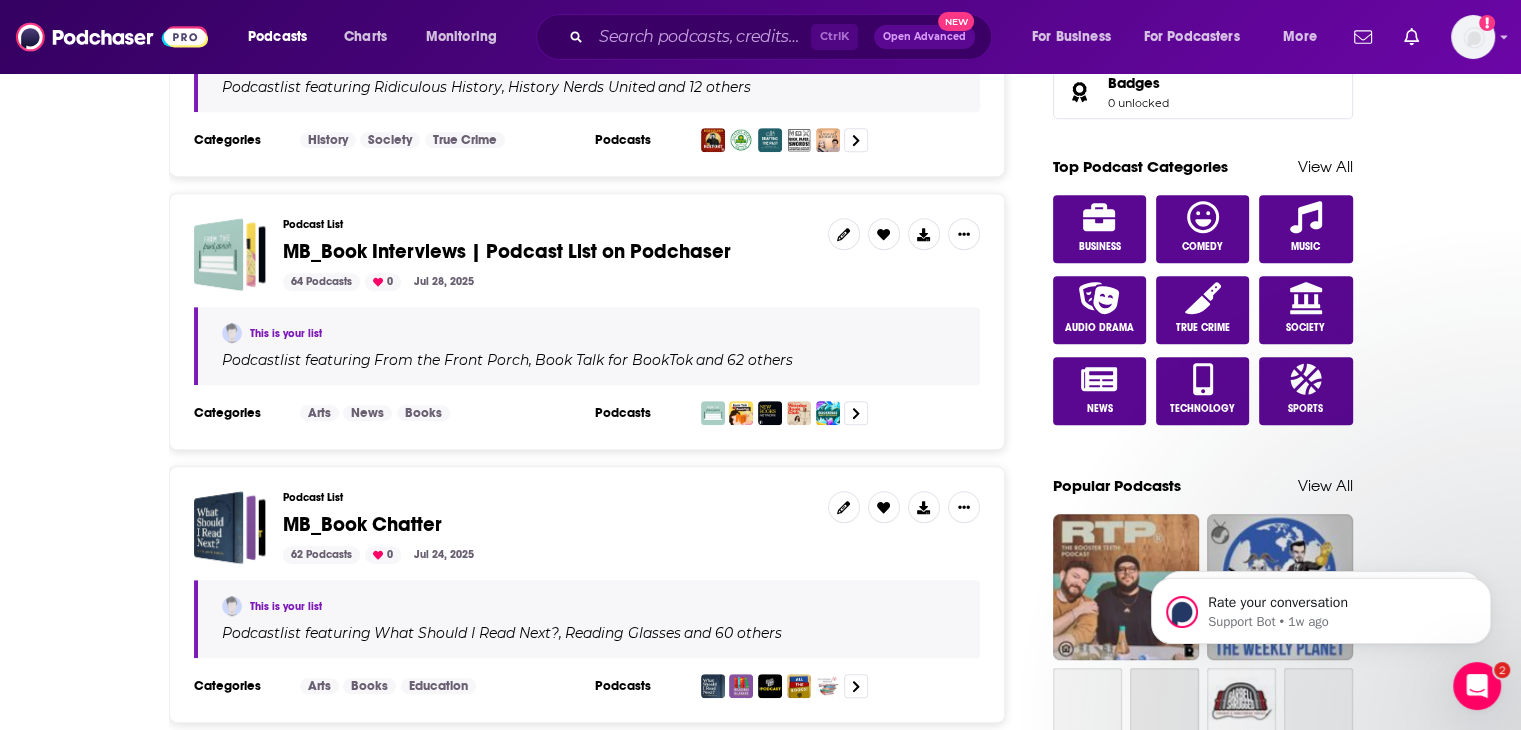 scroll, scrollTop: 1000, scrollLeft: 0, axis: vertical 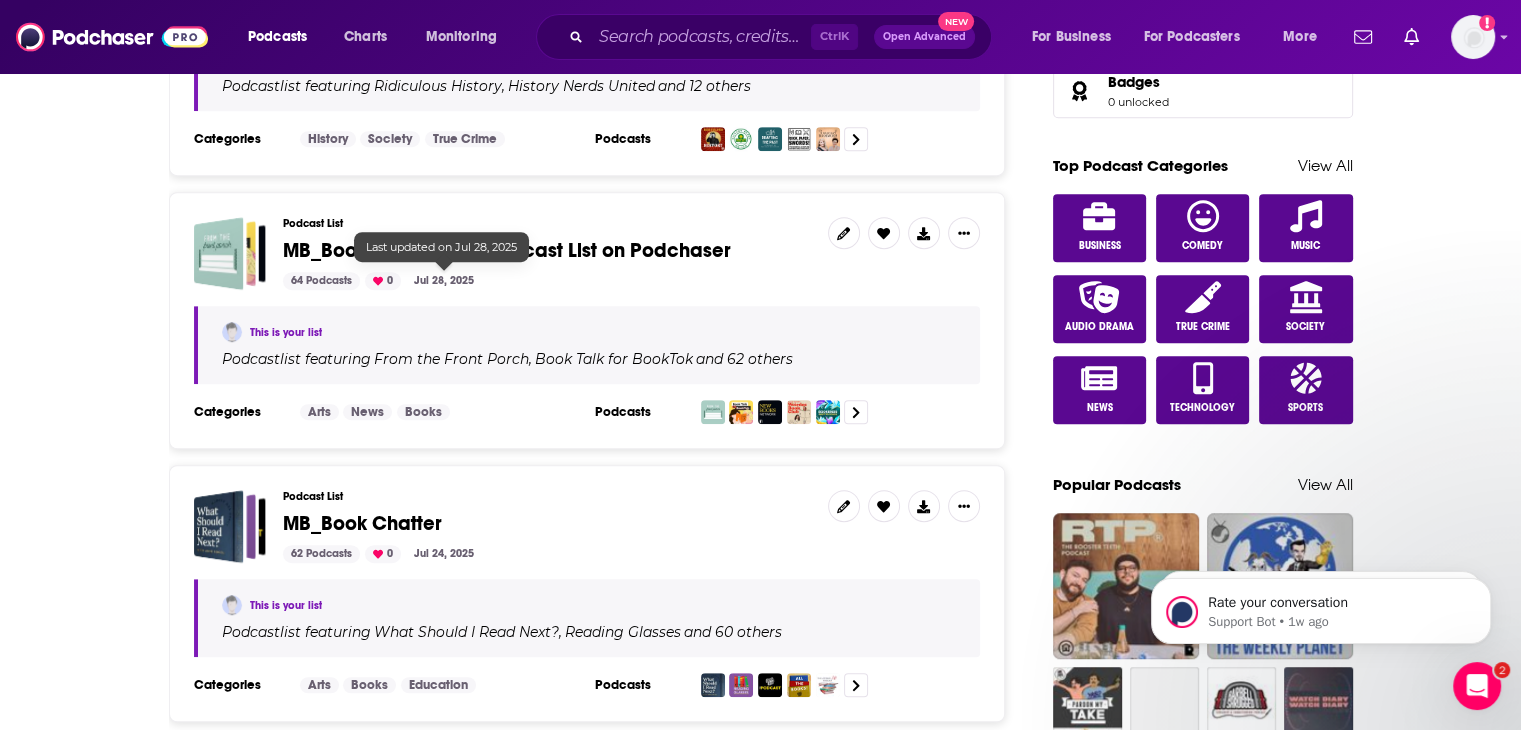click on "MB_Book Interviews" at bounding box center [507, 250] 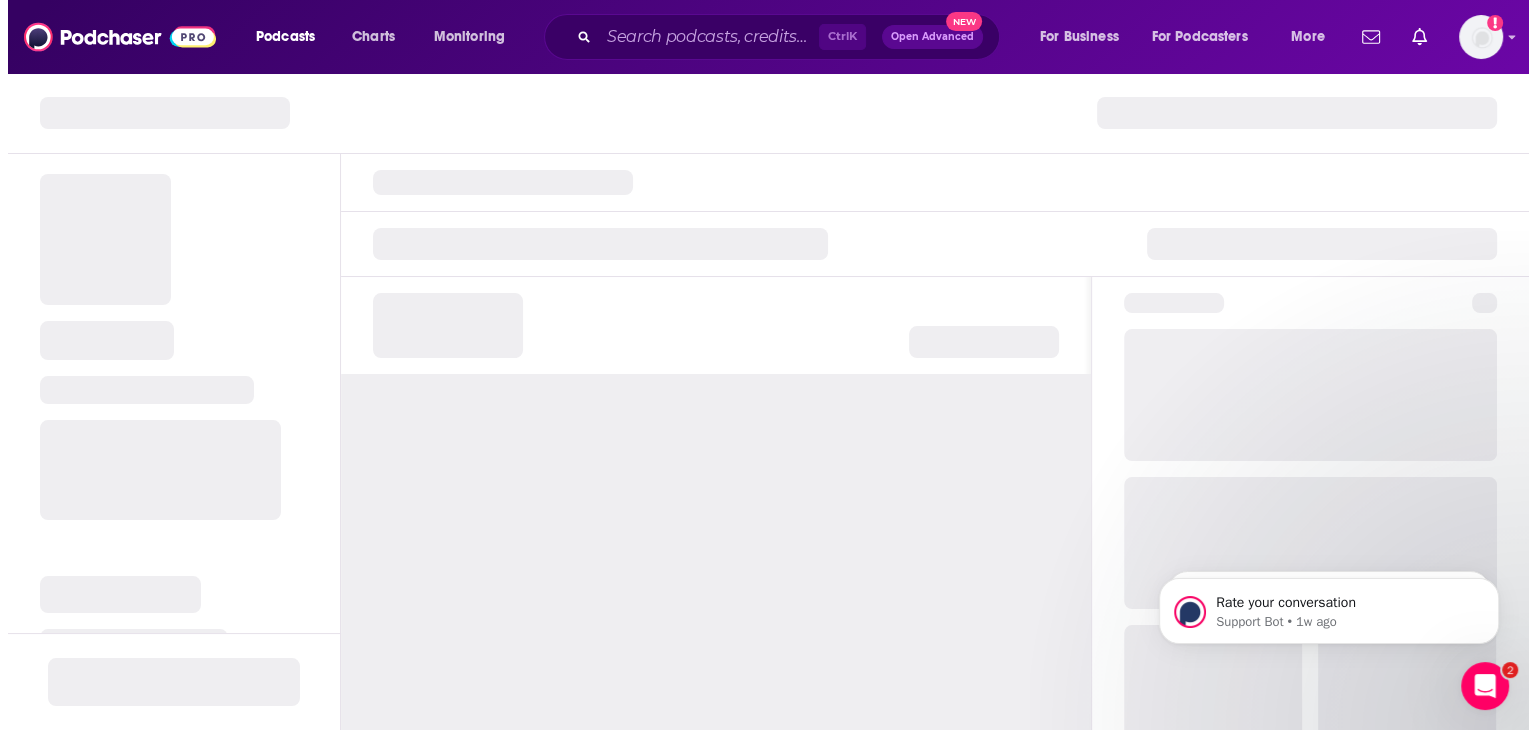 scroll, scrollTop: 0, scrollLeft: 0, axis: both 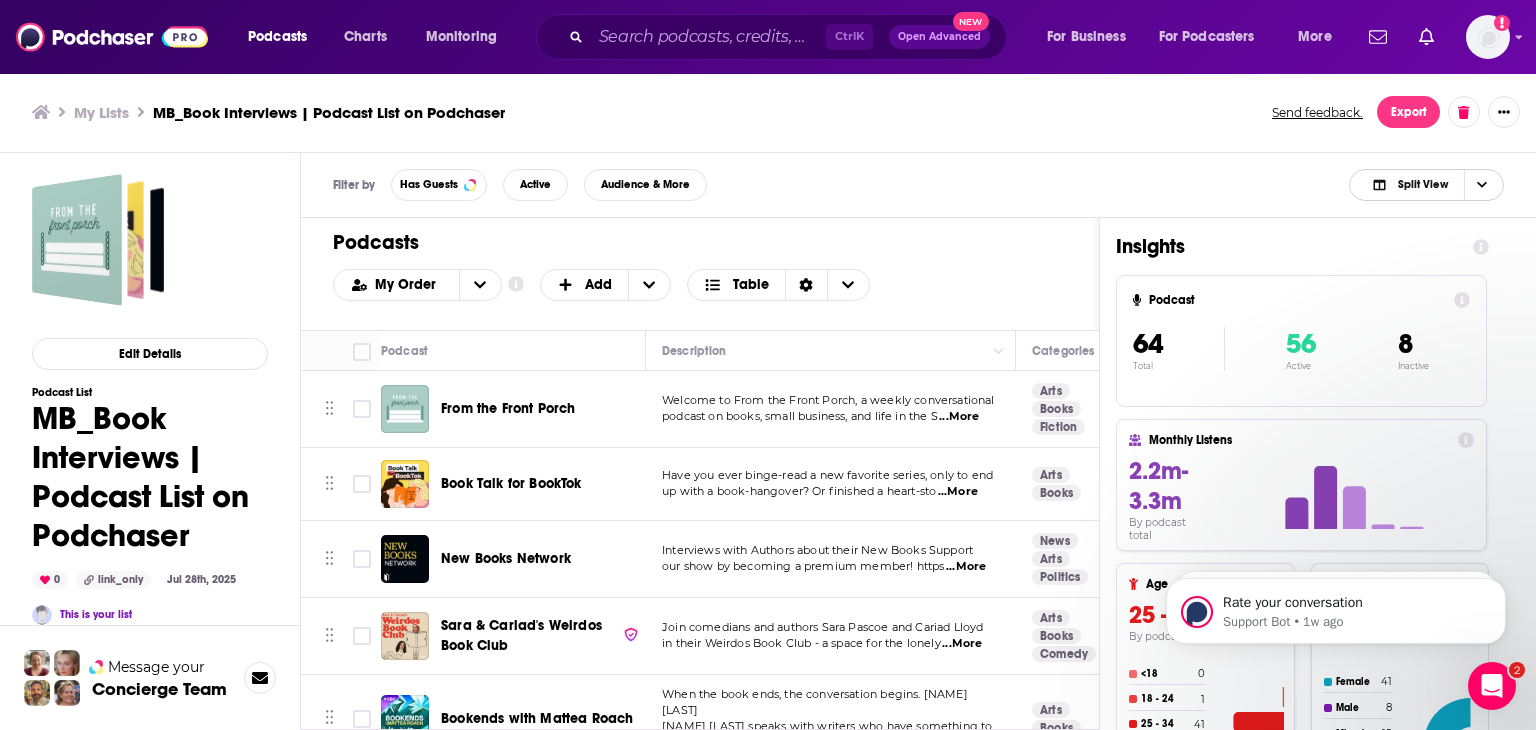click 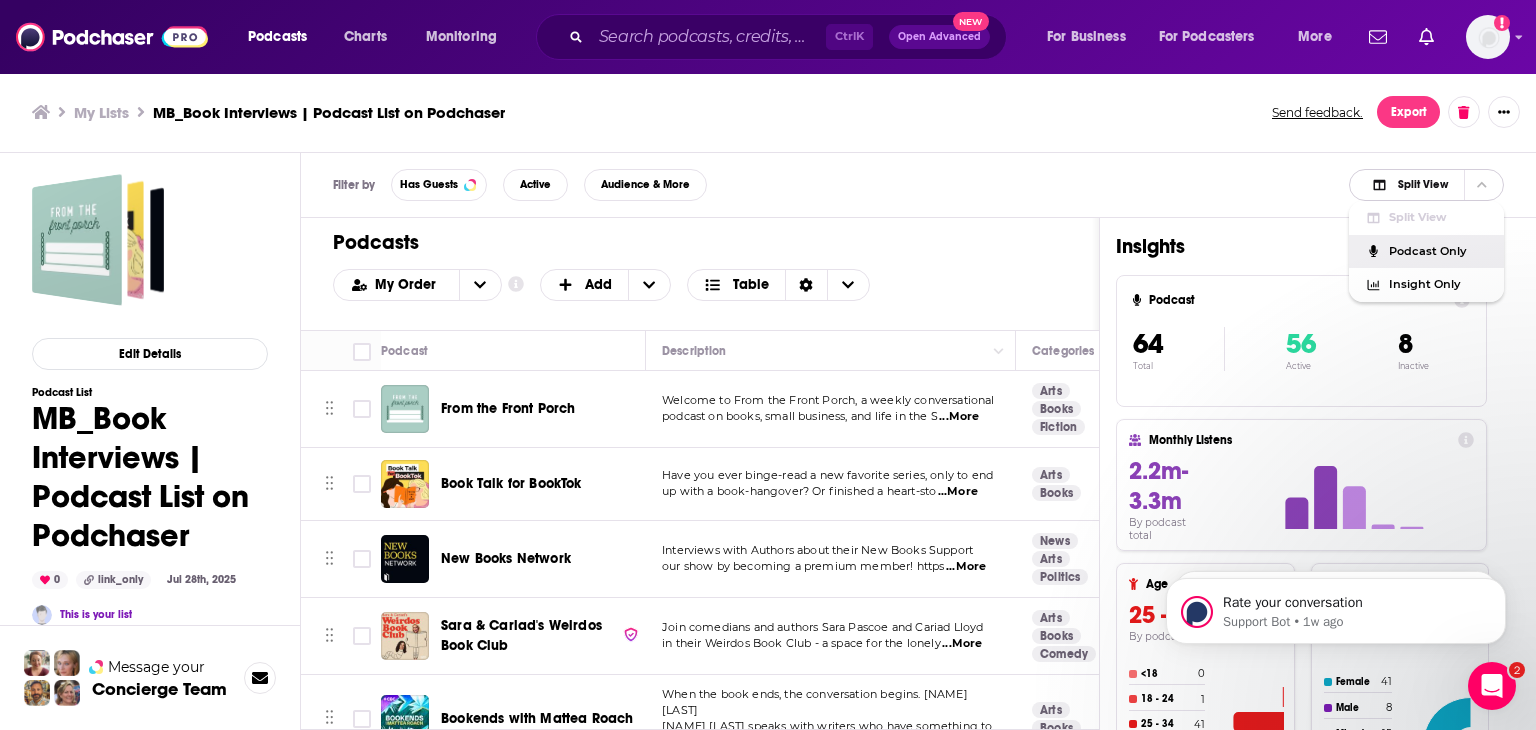 click on "Podcast Only" at bounding box center (1438, 251) 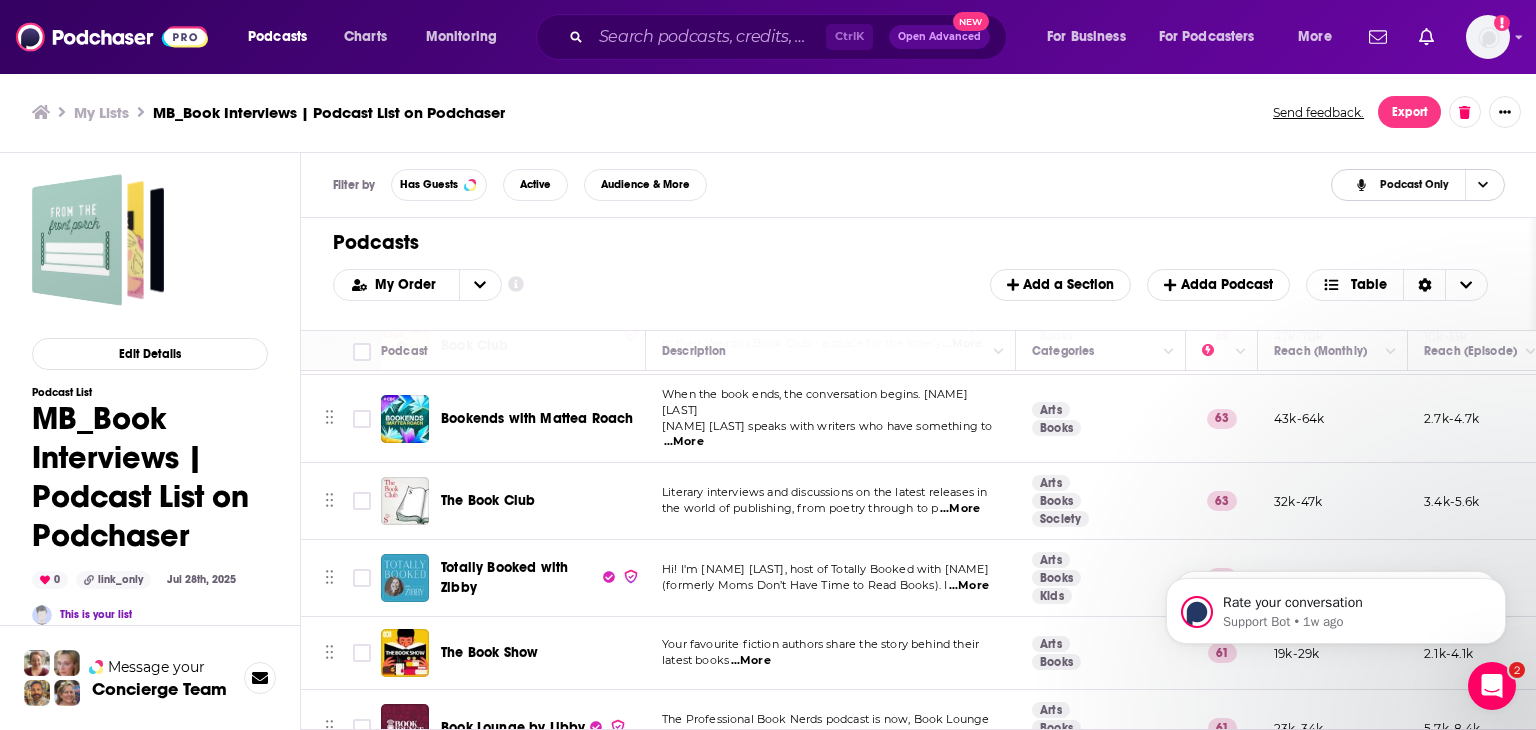 scroll, scrollTop: 400, scrollLeft: 0, axis: vertical 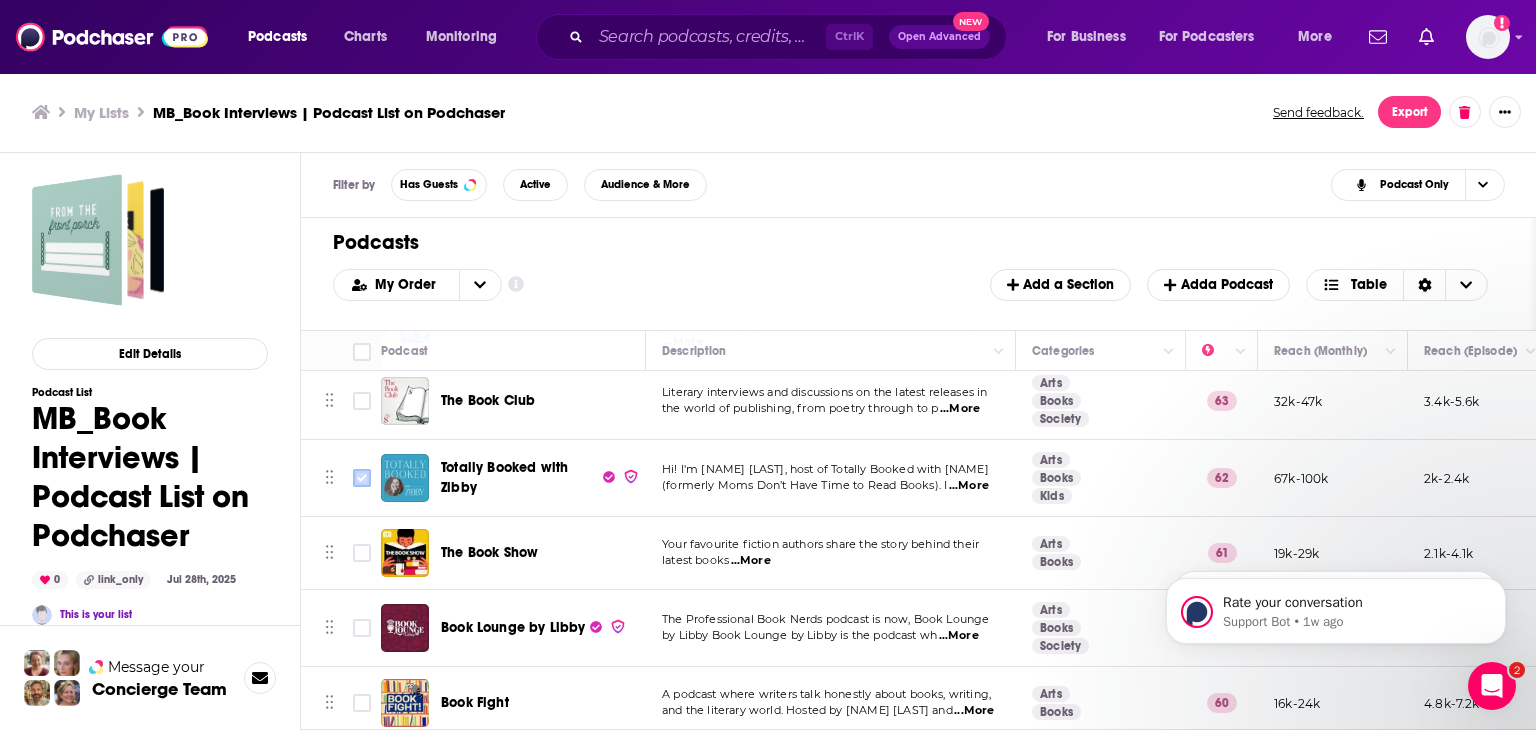 click at bounding box center [362, 478] 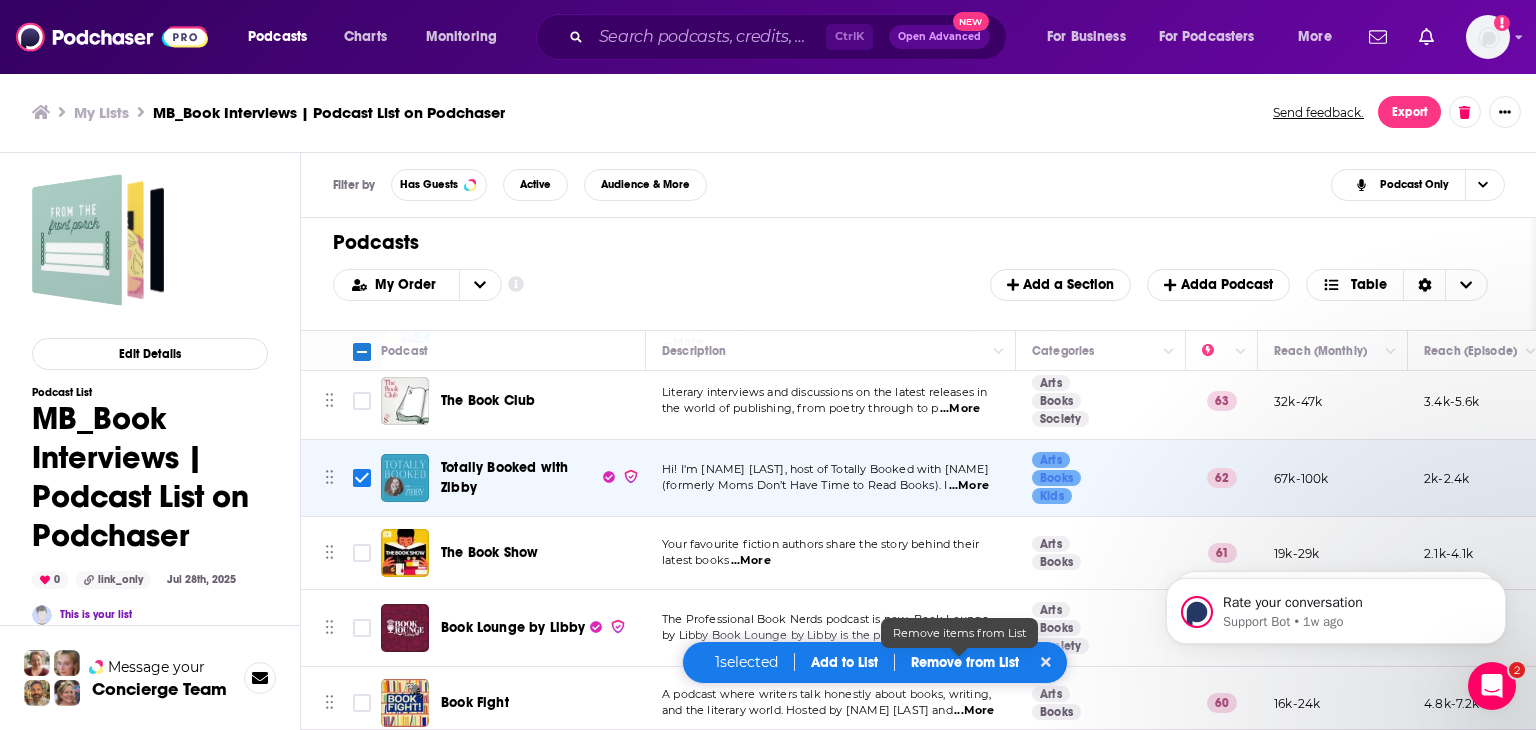click on "Remove from List" at bounding box center (965, 662) 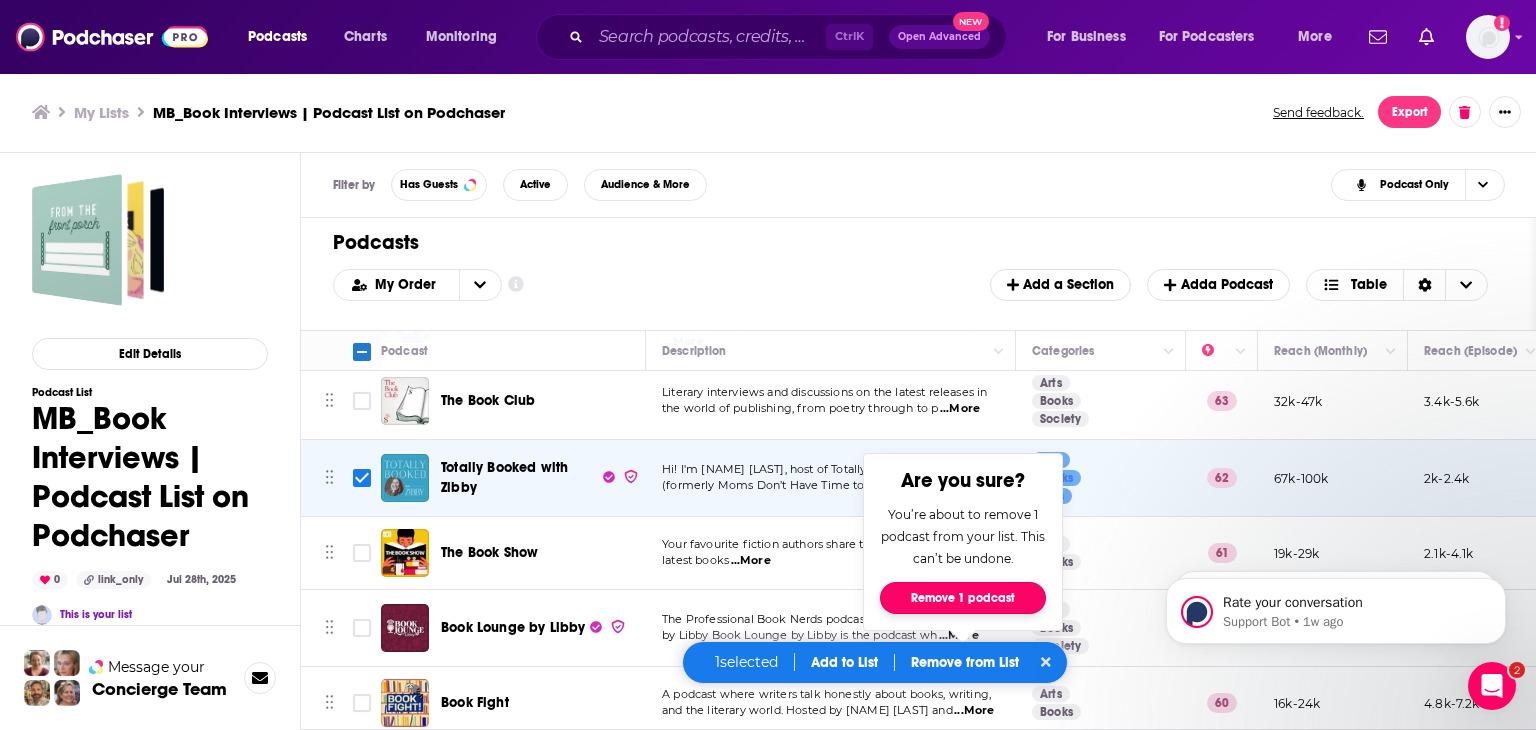 click on "Remove 1 podcast" at bounding box center [963, 598] 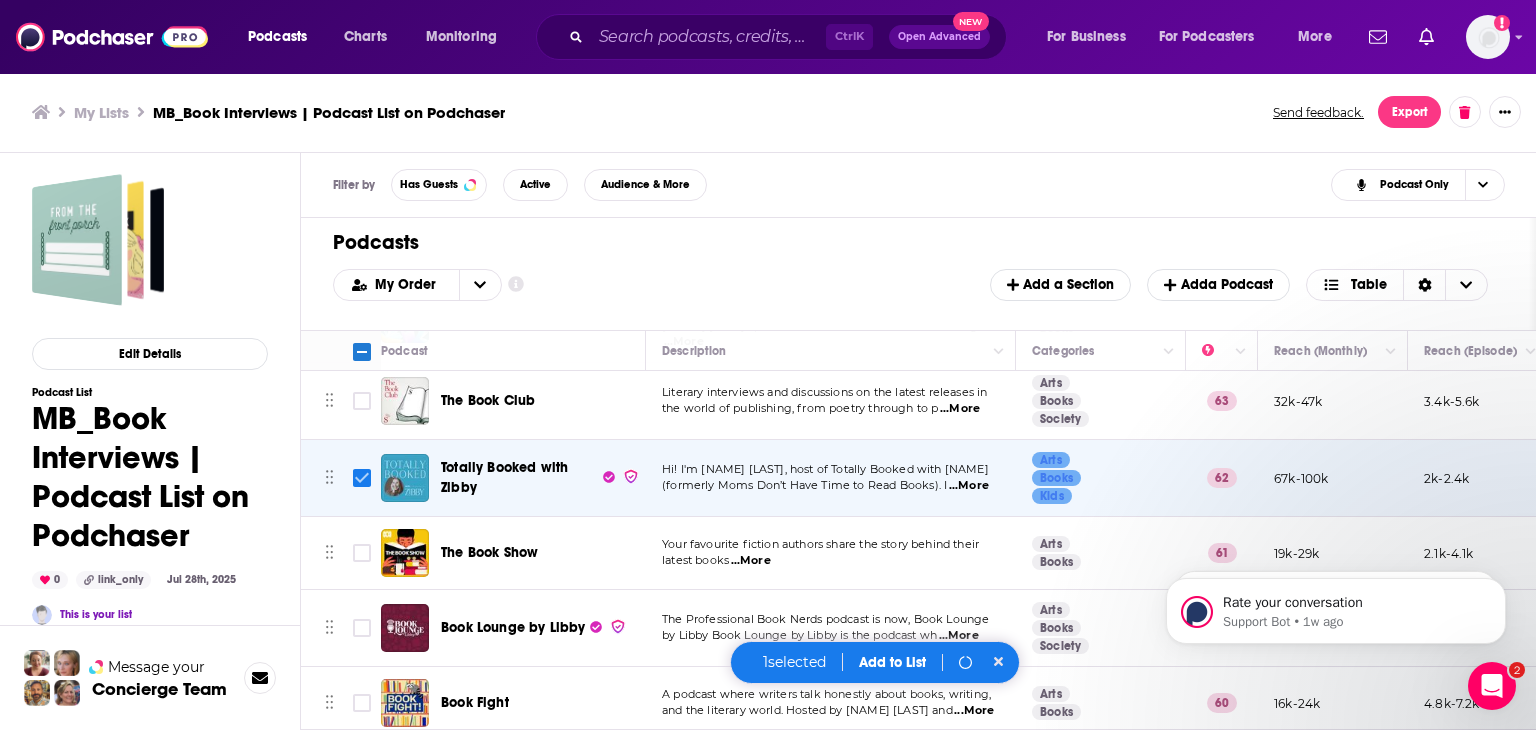 click at bounding box center [362, 478] 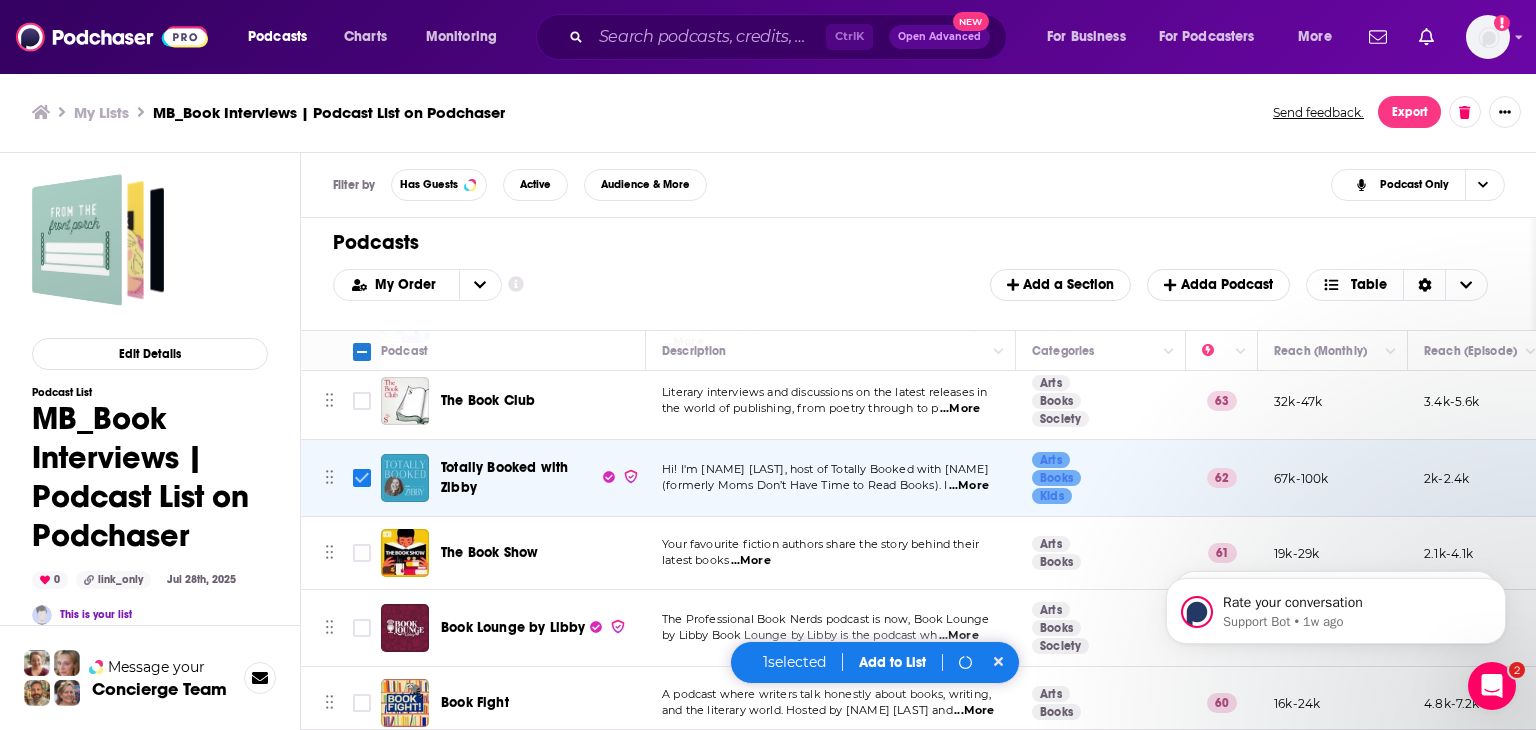 checkbox on "false" 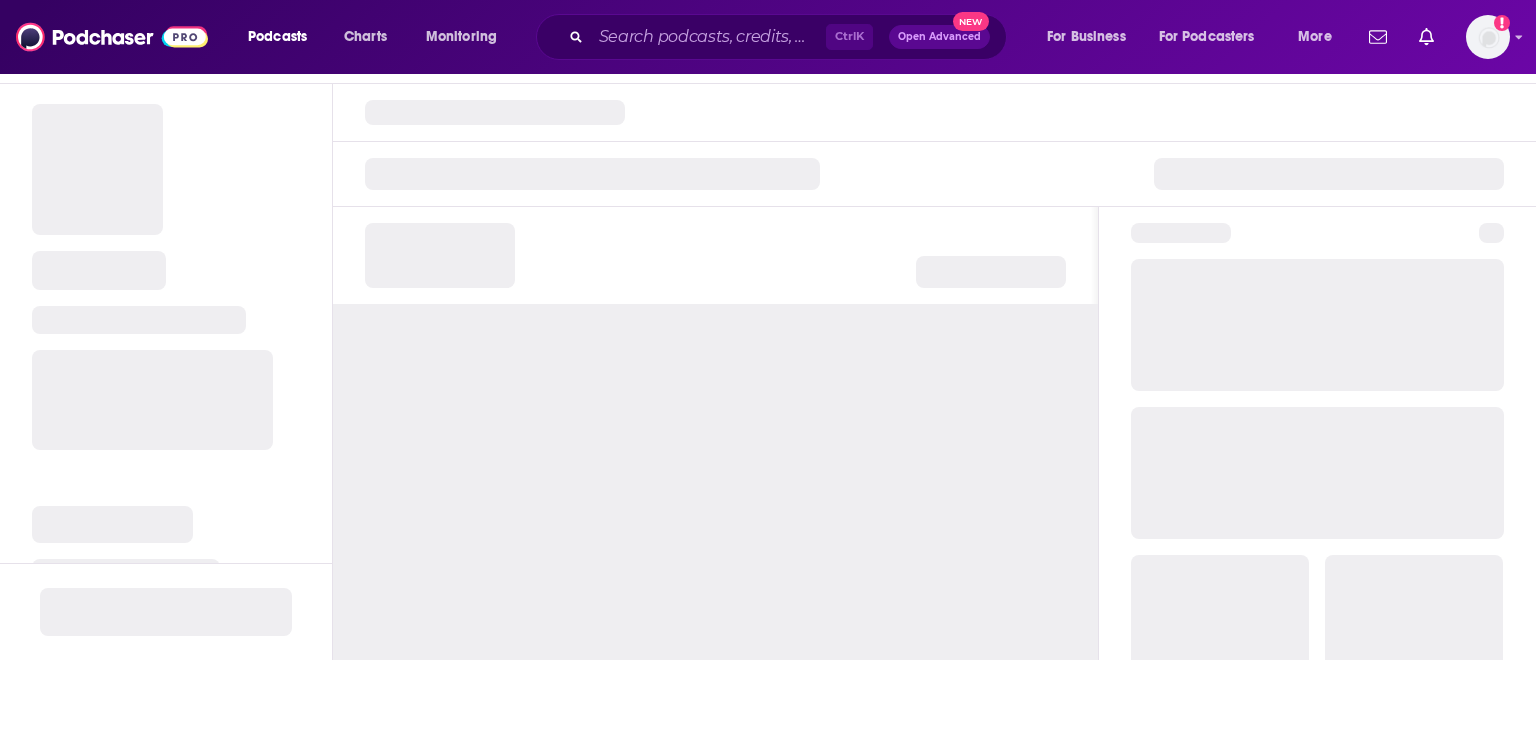 scroll, scrollTop: 0, scrollLeft: 0, axis: both 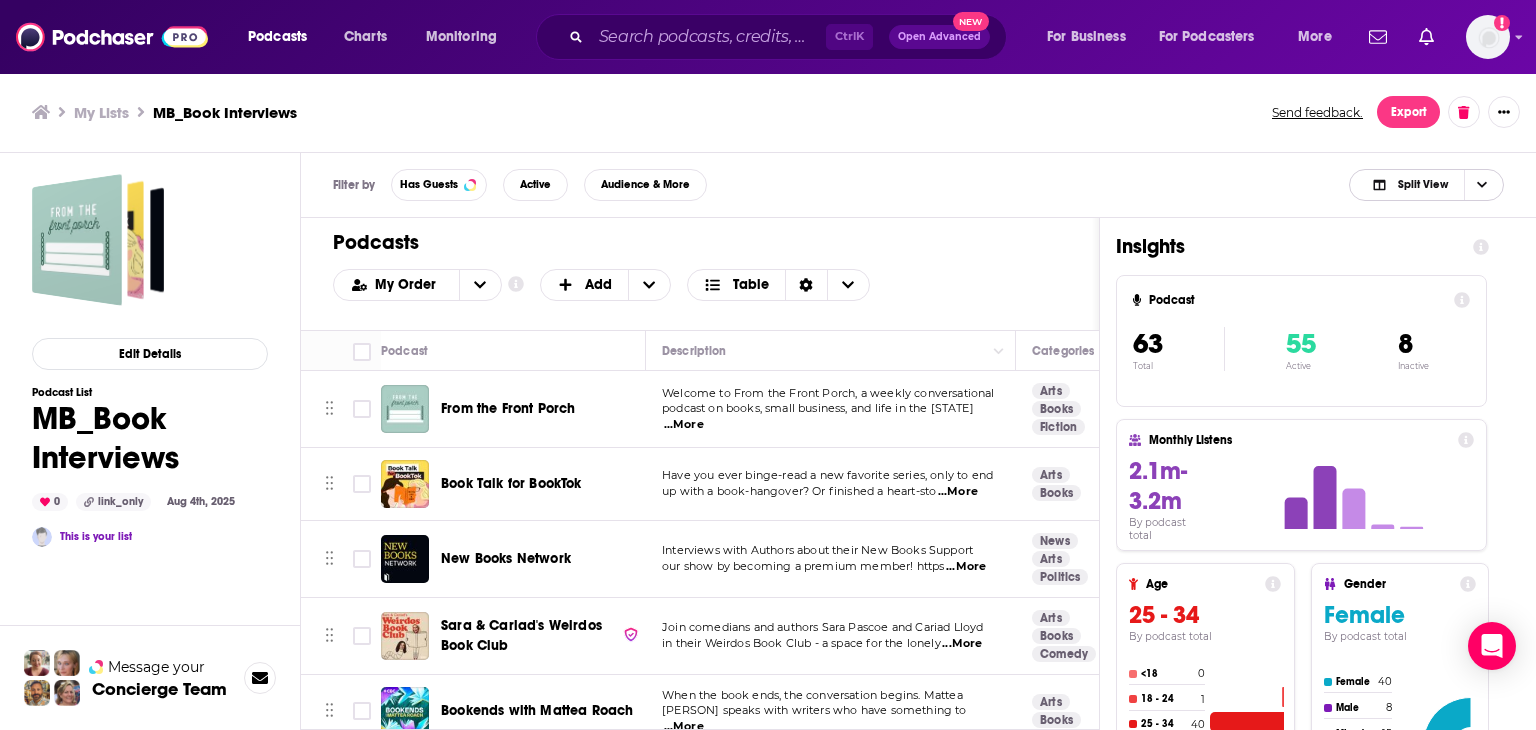 click at bounding box center (1481, 185) 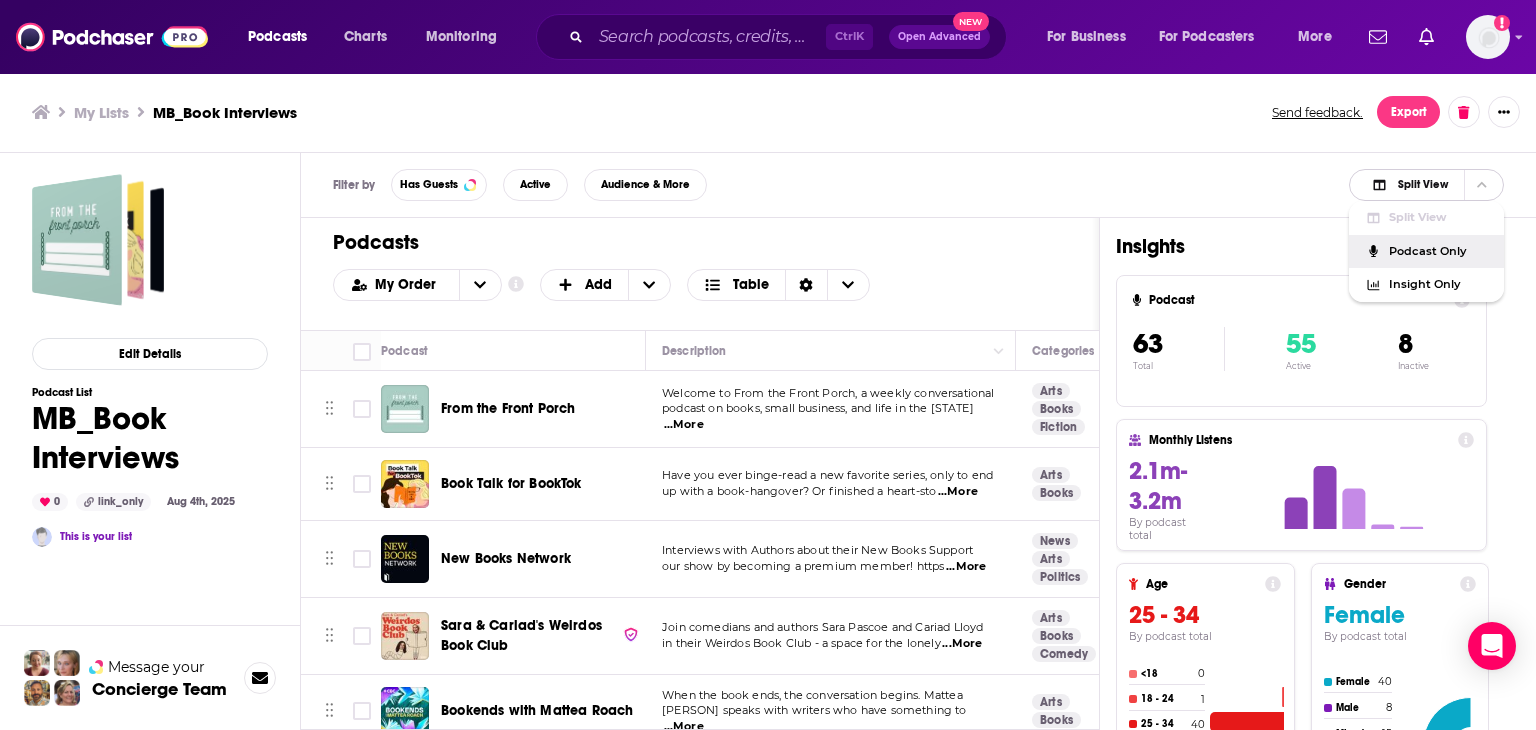 click on "Podcast Only" at bounding box center (1438, 251) 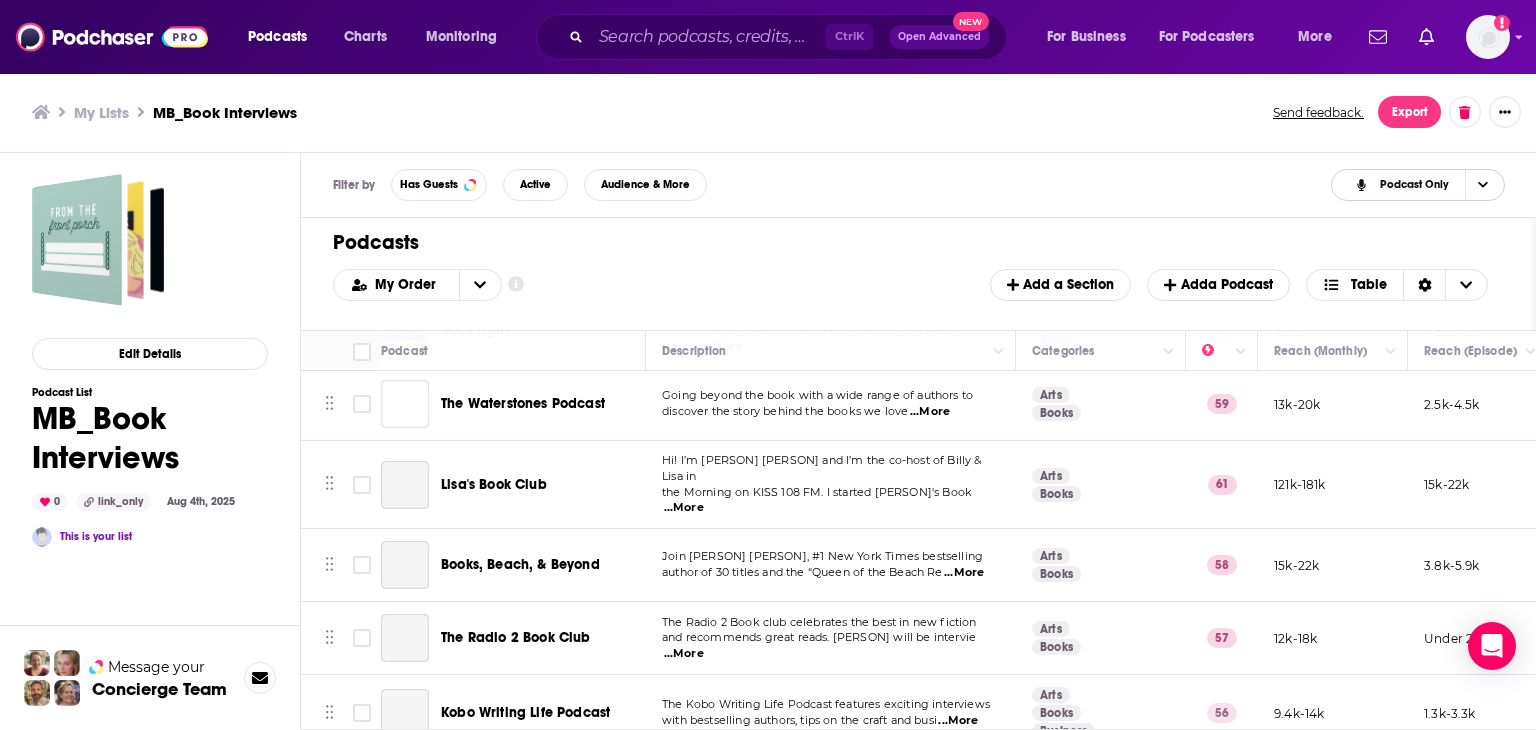 scroll, scrollTop: 736, scrollLeft: 0, axis: vertical 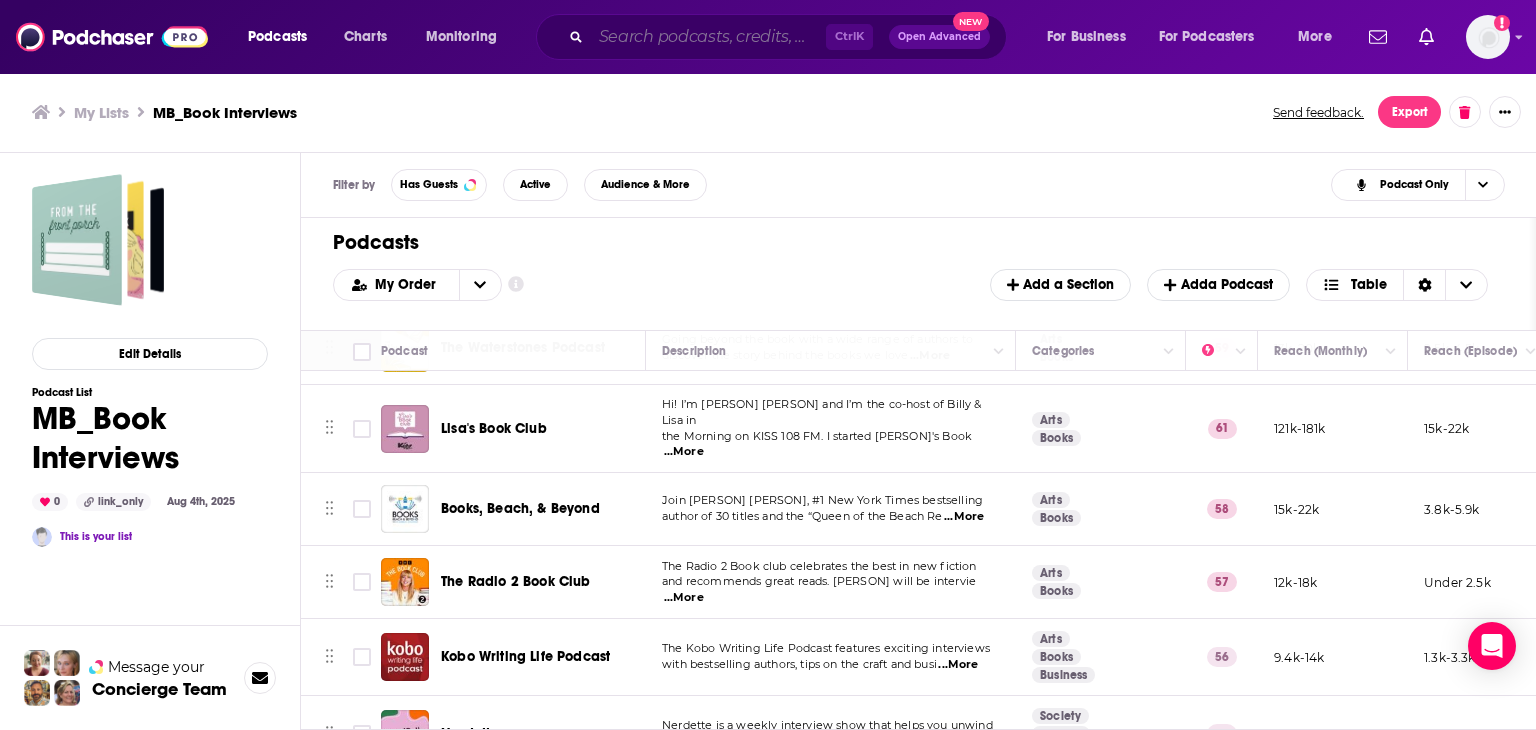click at bounding box center [708, 37] 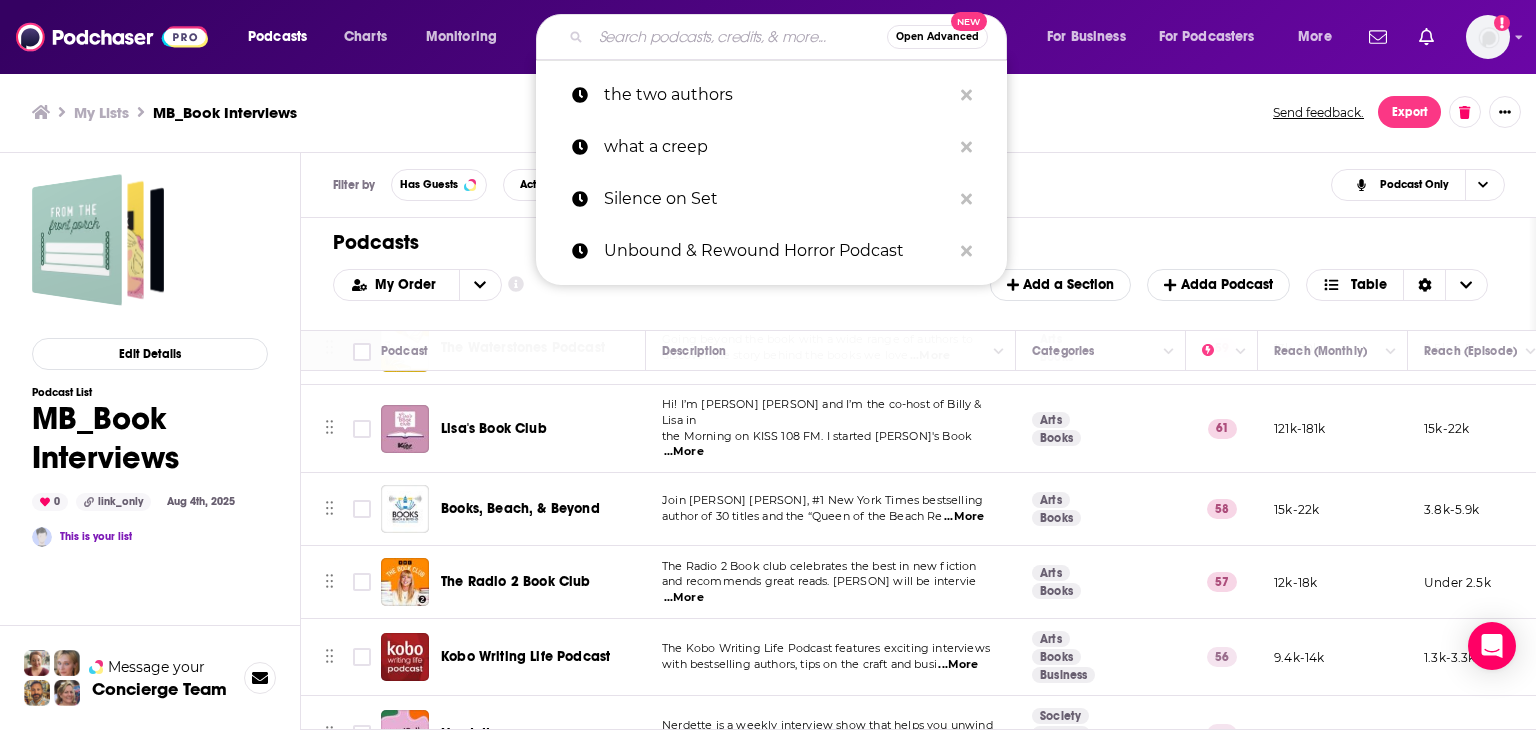 paste on "Murder, Mystery & Mayhem Laced with Morality" 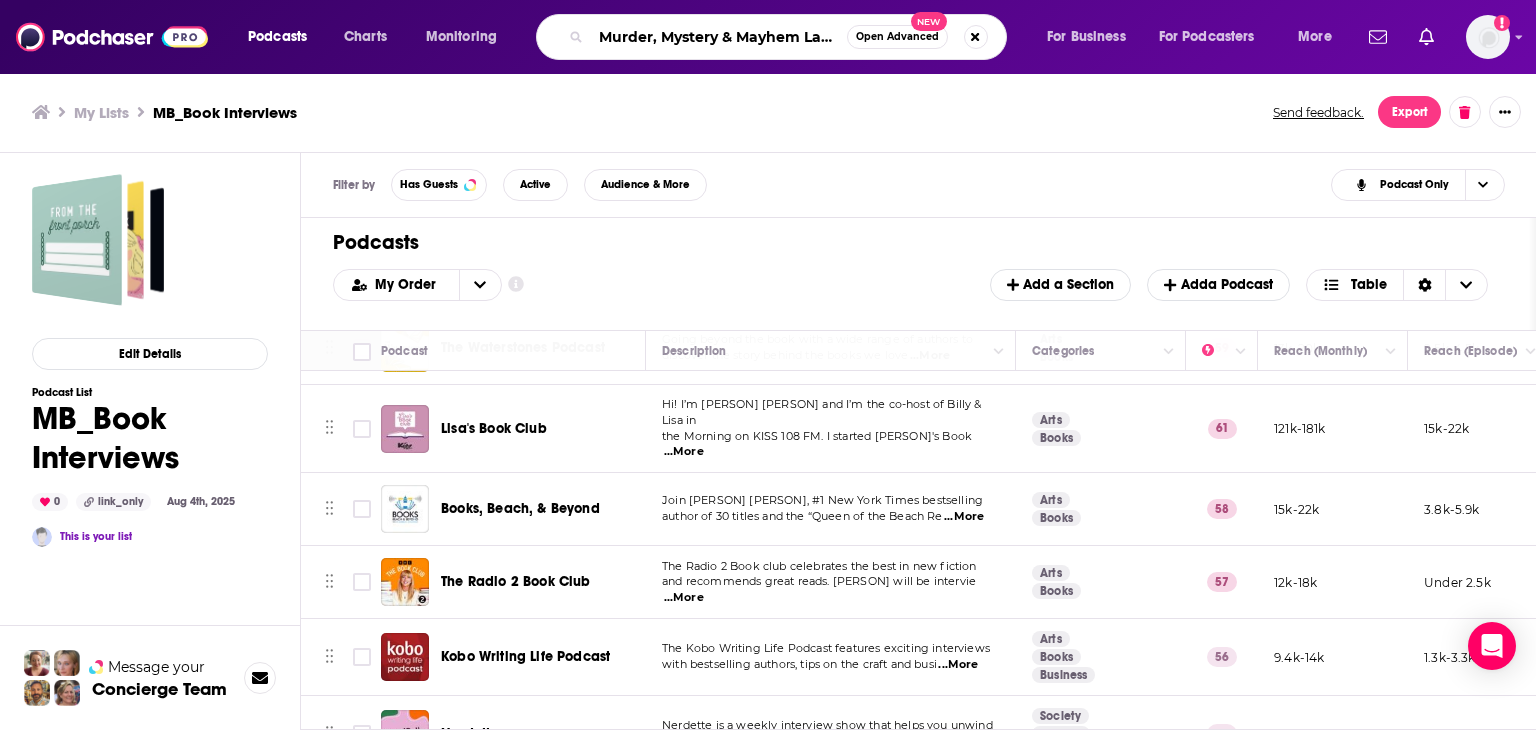 scroll, scrollTop: 0, scrollLeft: 111, axis: horizontal 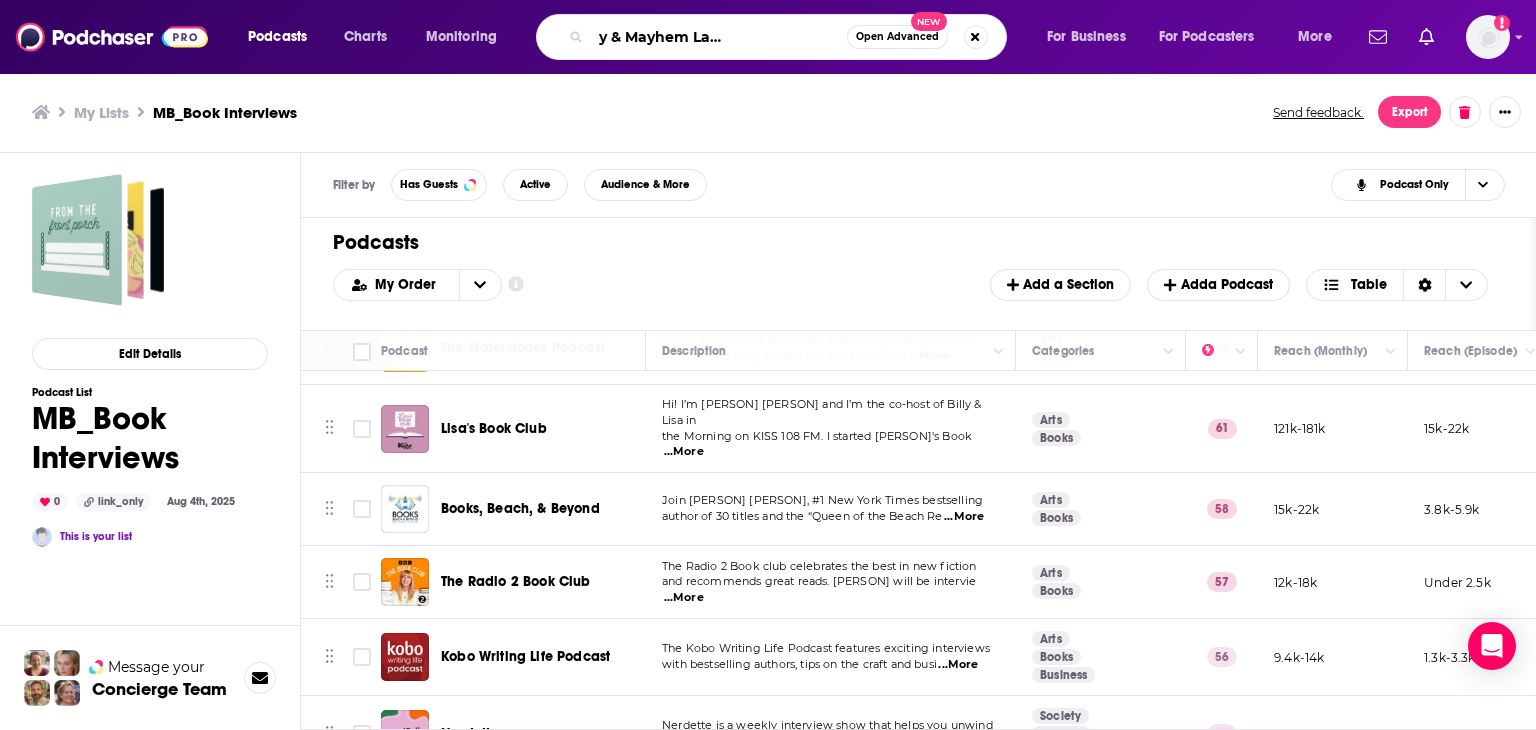 type on "Murder, Mystery & Mayhem Laced with Morality" 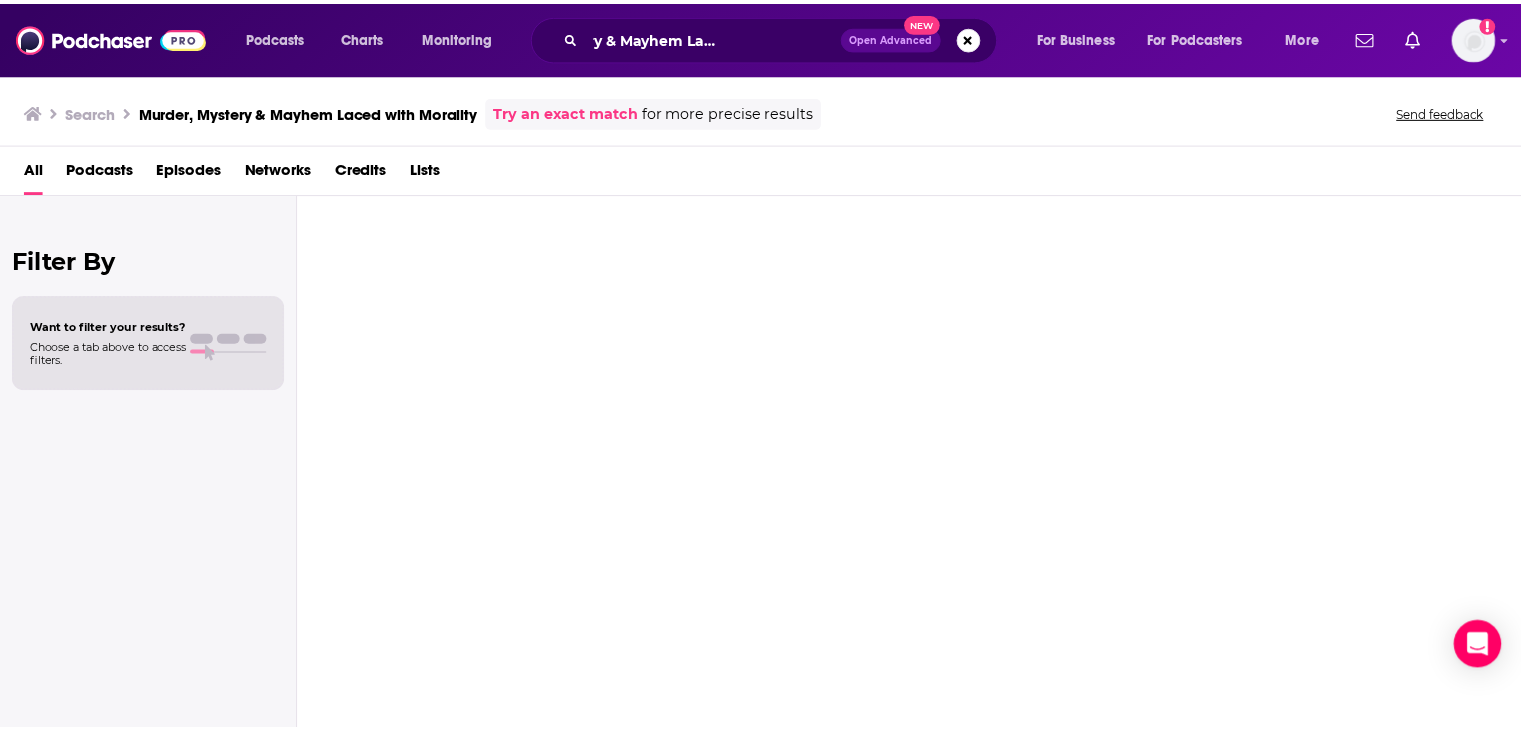 scroll, scrollTop: 0, scrollLeft: 0, axis: both 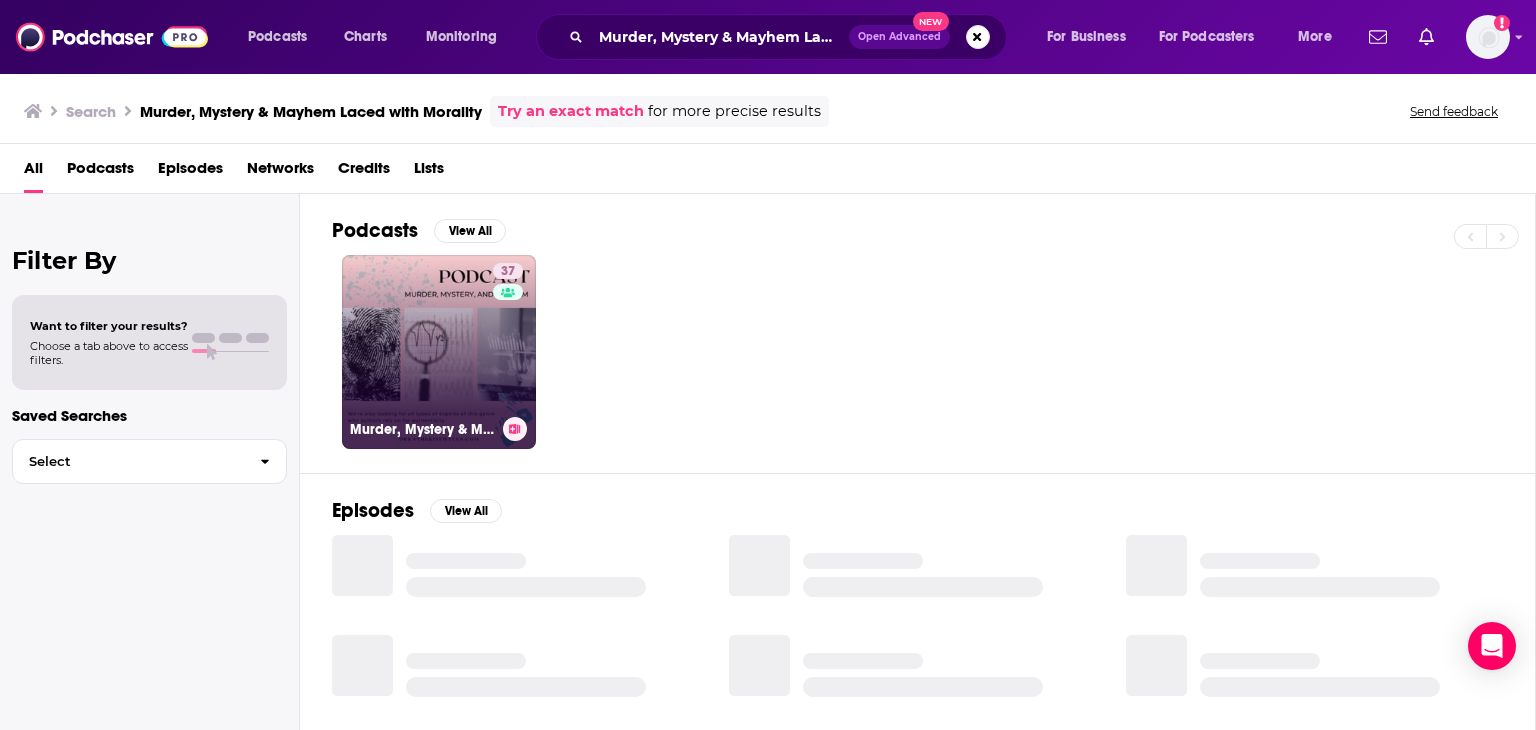 click on "37" at bounding box center (510, 340) 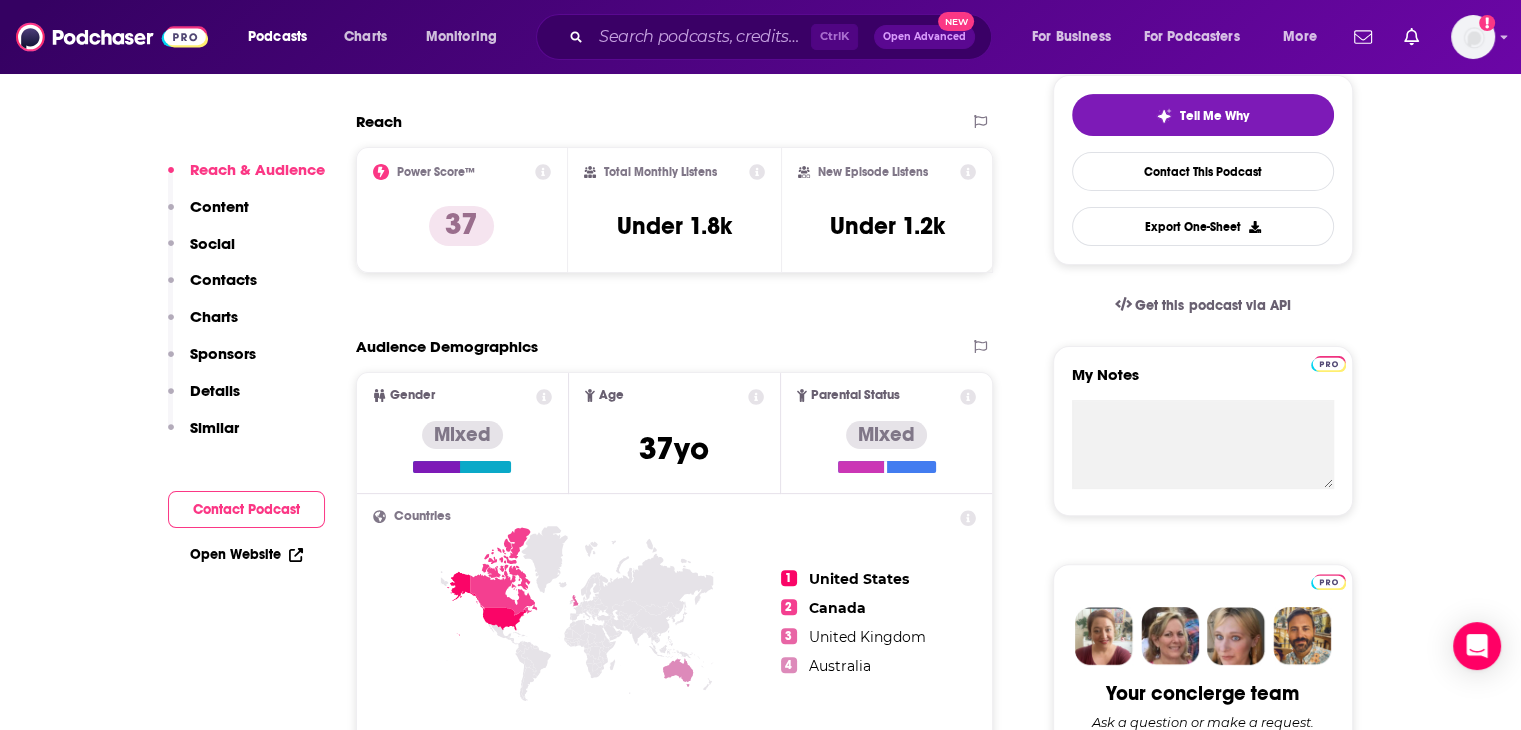 scroll, scrollTop: 500, scrollLeft: 0, axis: vertical 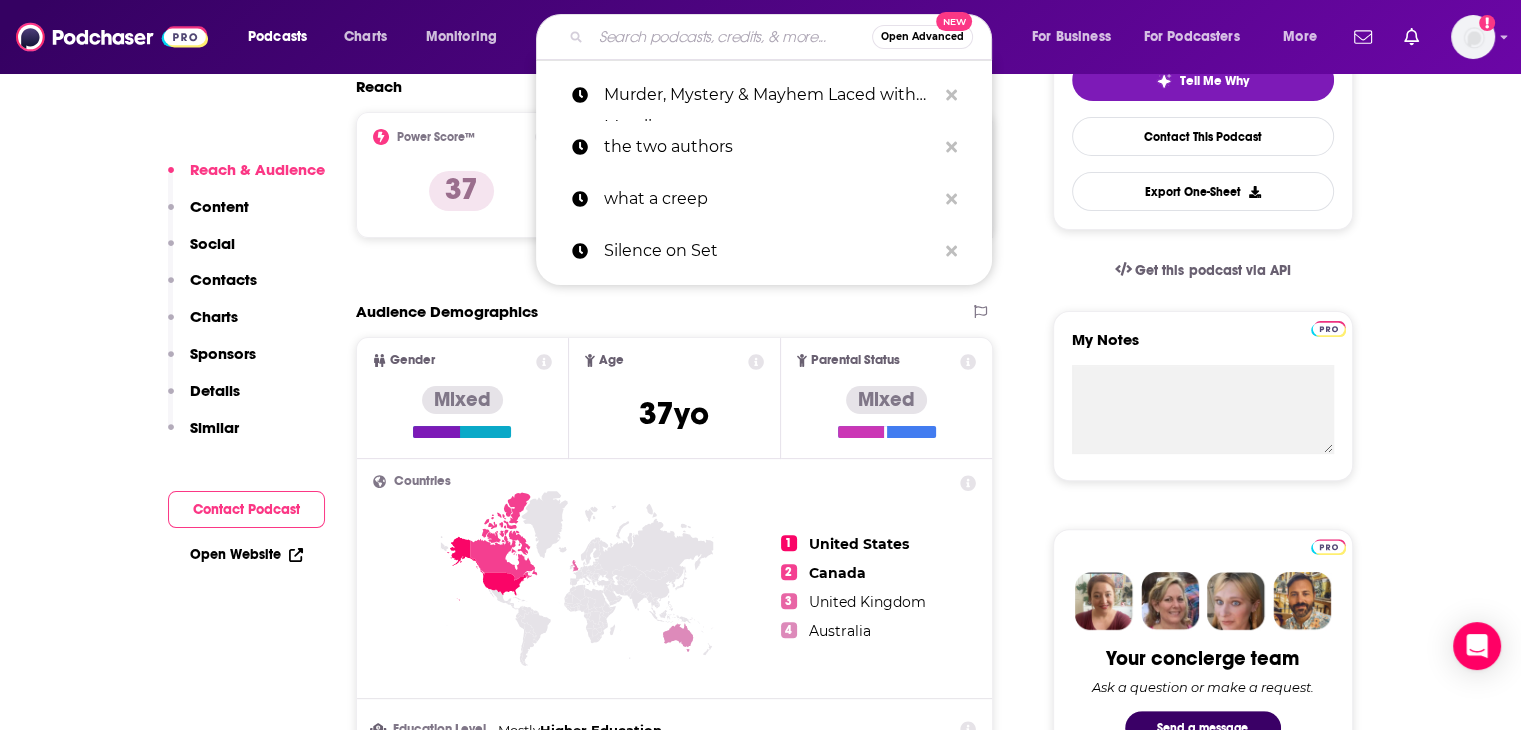 click at bounding box center [731, 37] 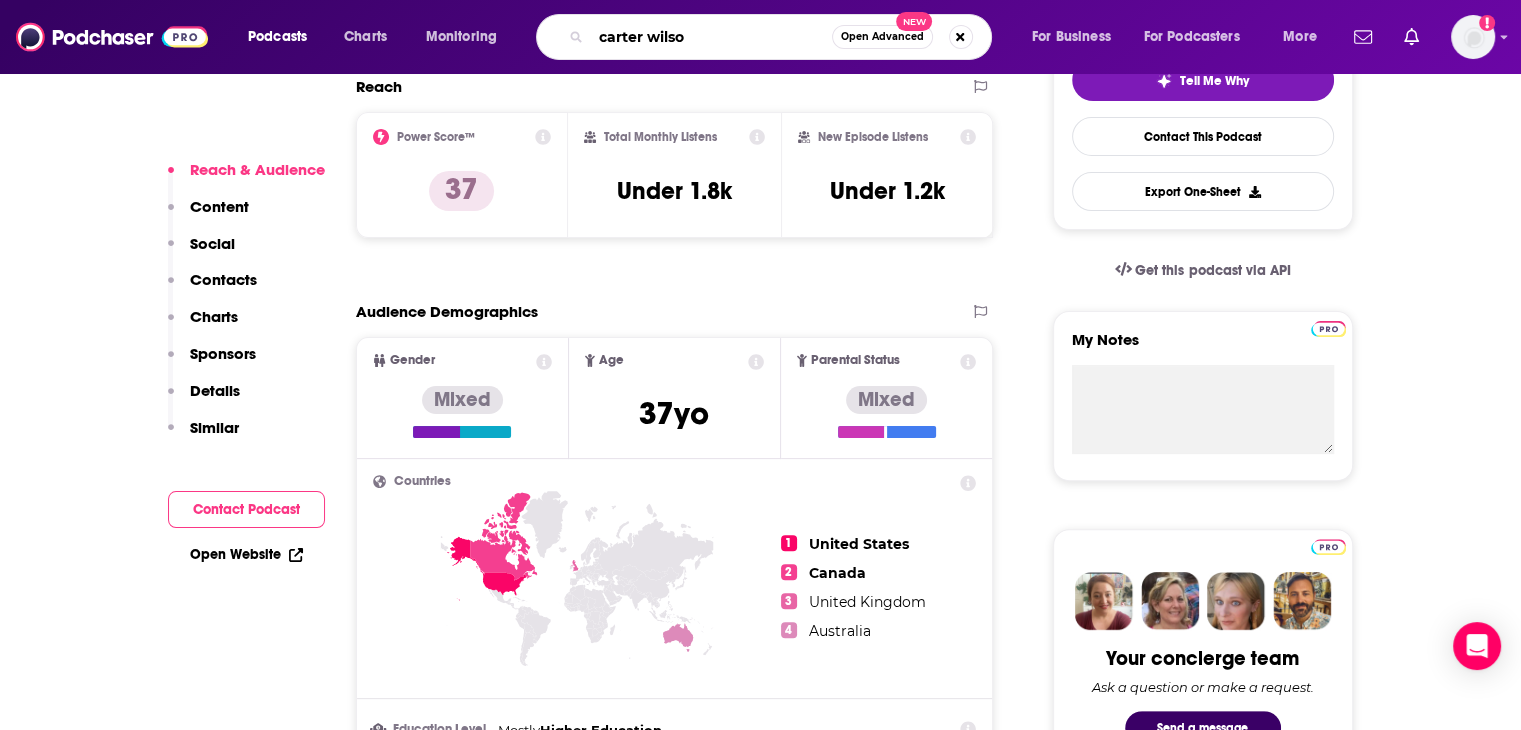 type on "[PERSON]" 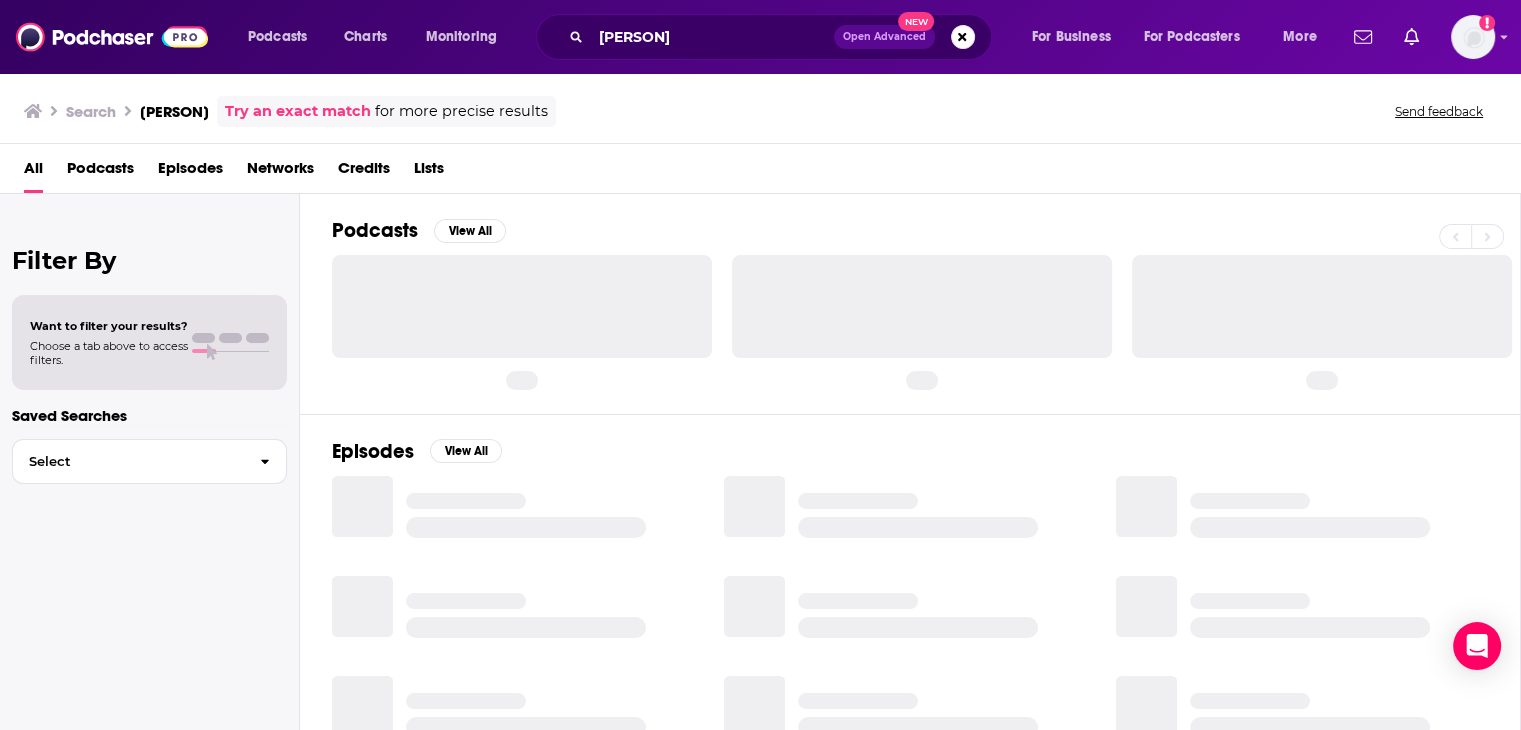 scroll, scrollTop: 0, scrollLeft: 0, axis: both 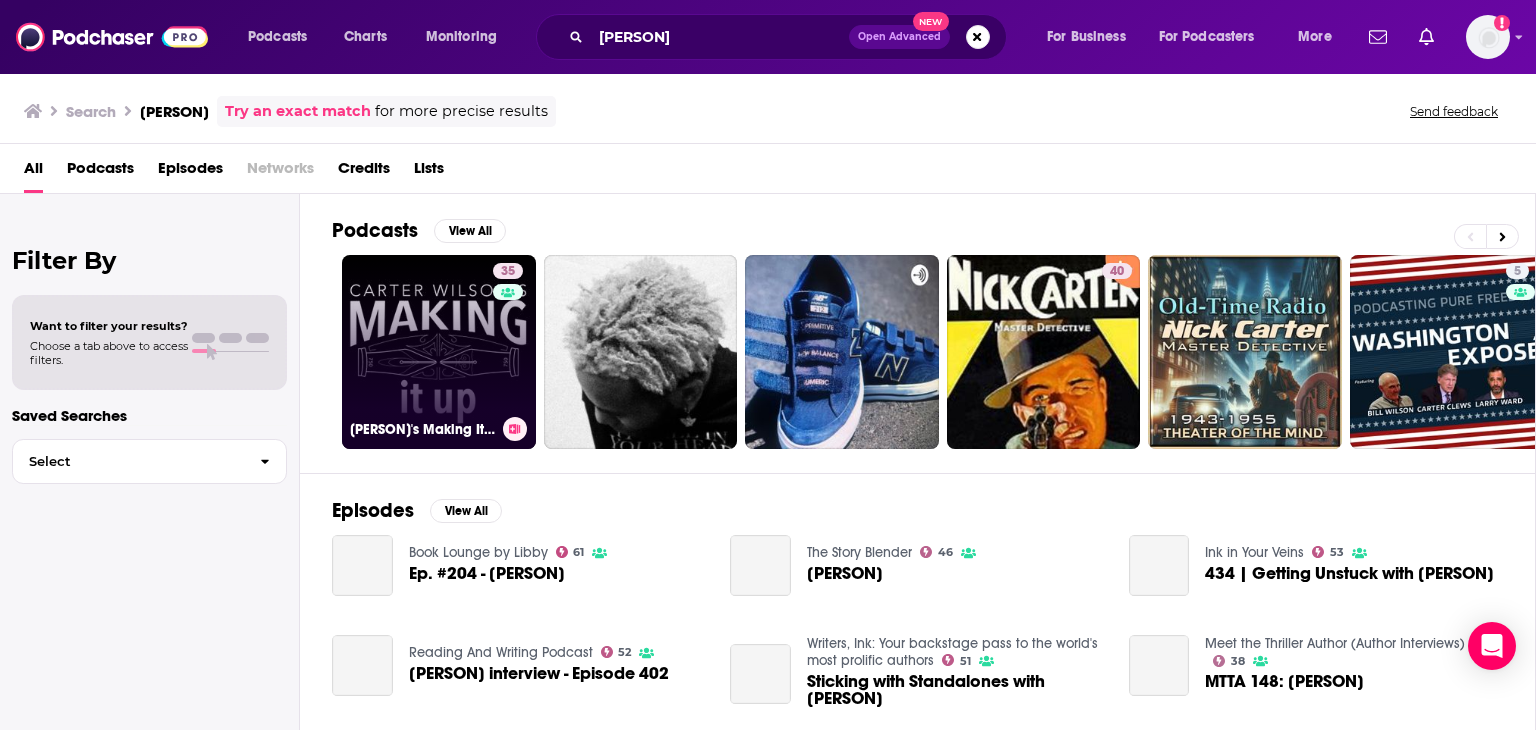 click on "35 [PERSON]'s Making It Up" at bounding box center [439, 352] 